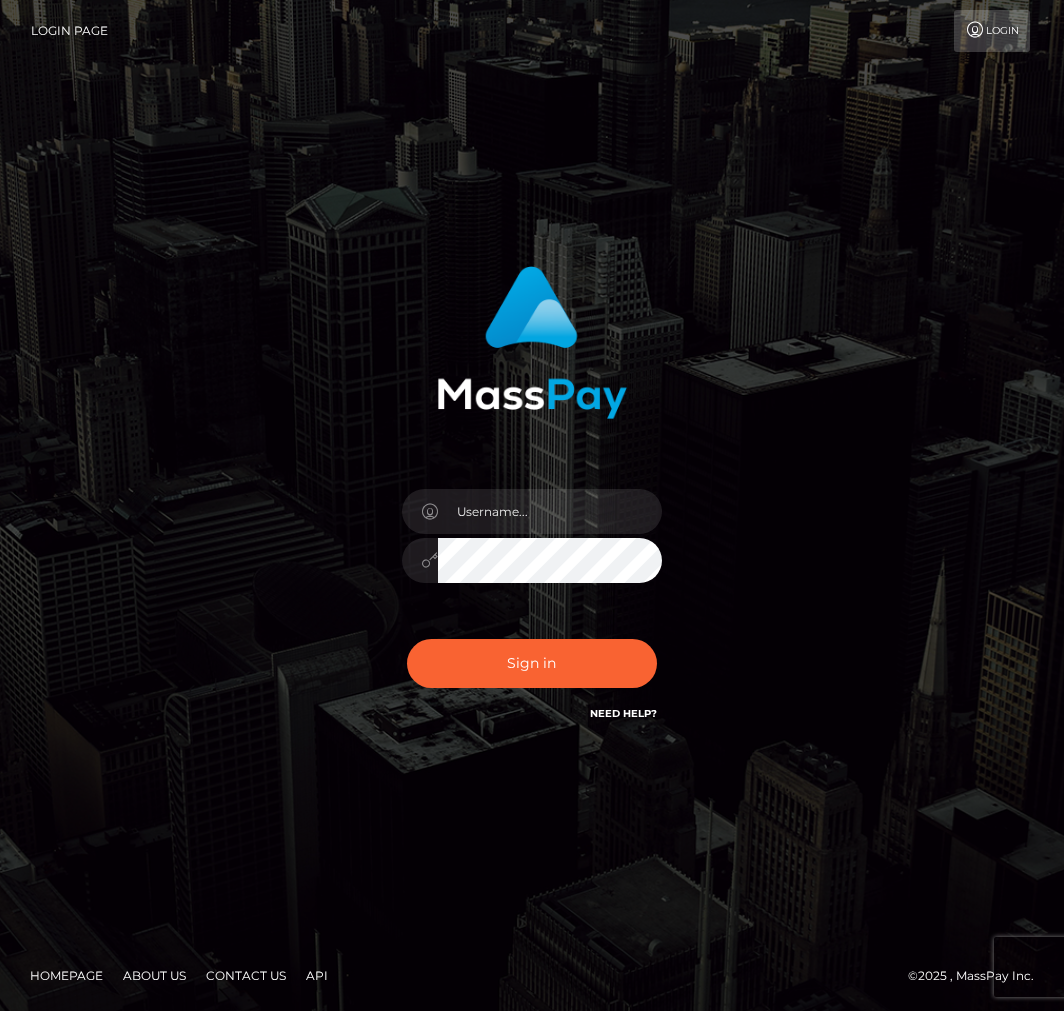 scroll, scrollTop: 0, scrollLeft: 0, axis: both 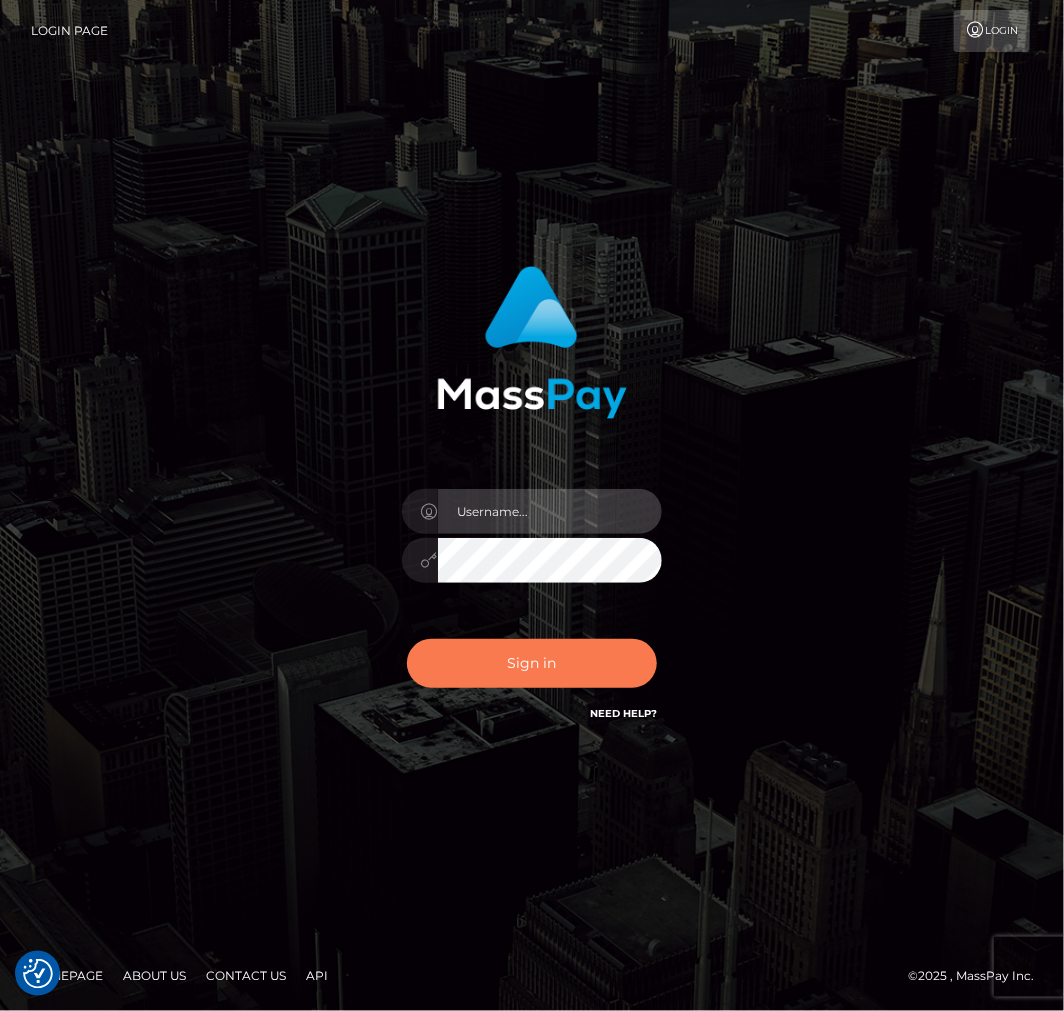 type on "aluasupport" 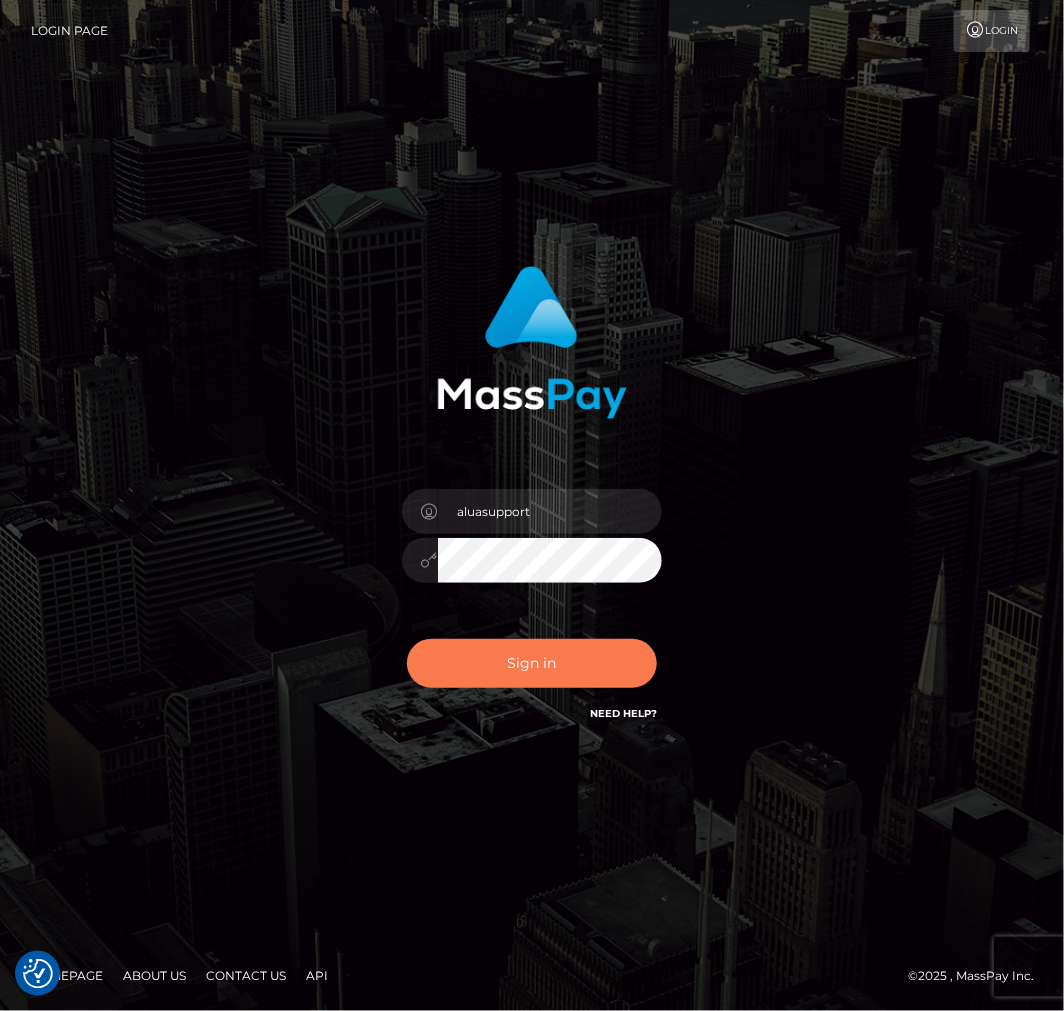 click on "Sign in" at bounding box center [532, 663] 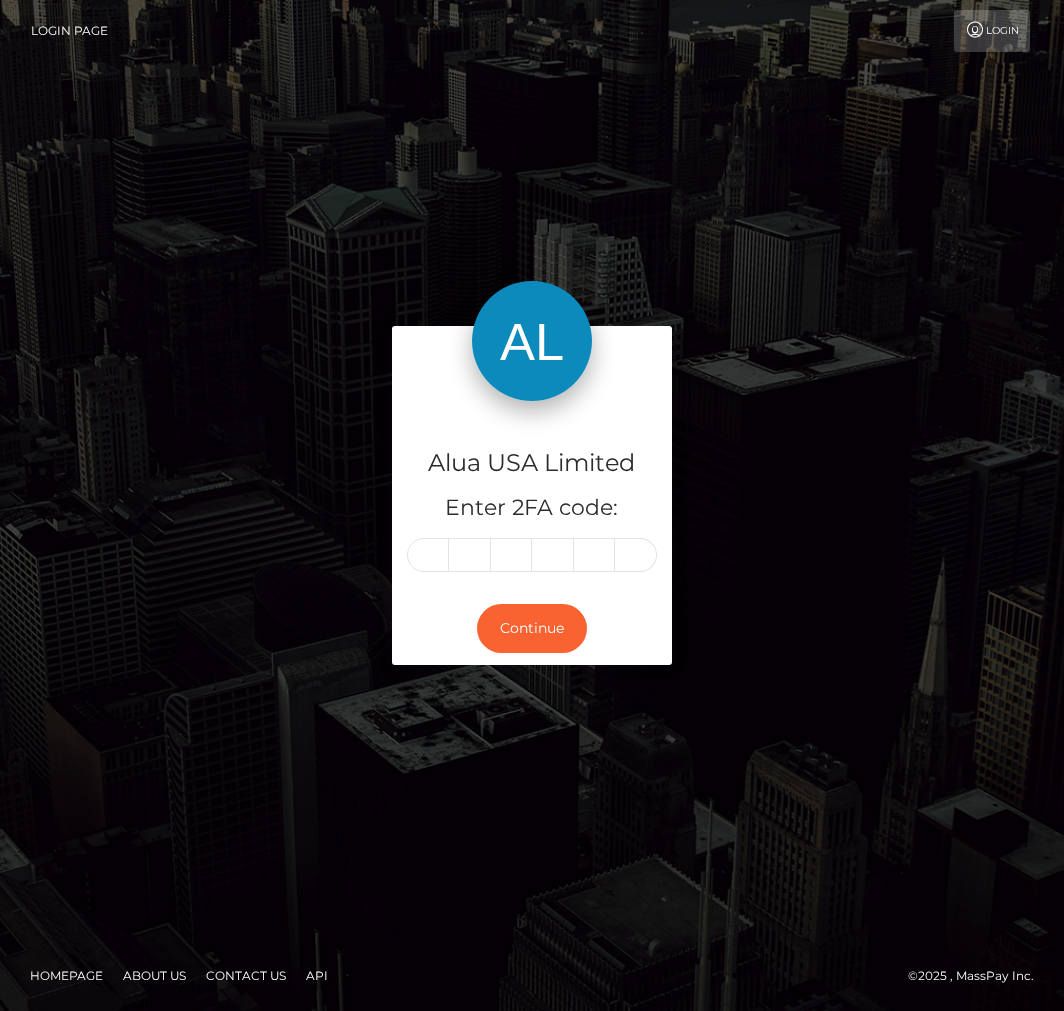 scroll, scrollTop: 0, scrollLeft: 0, axis: both 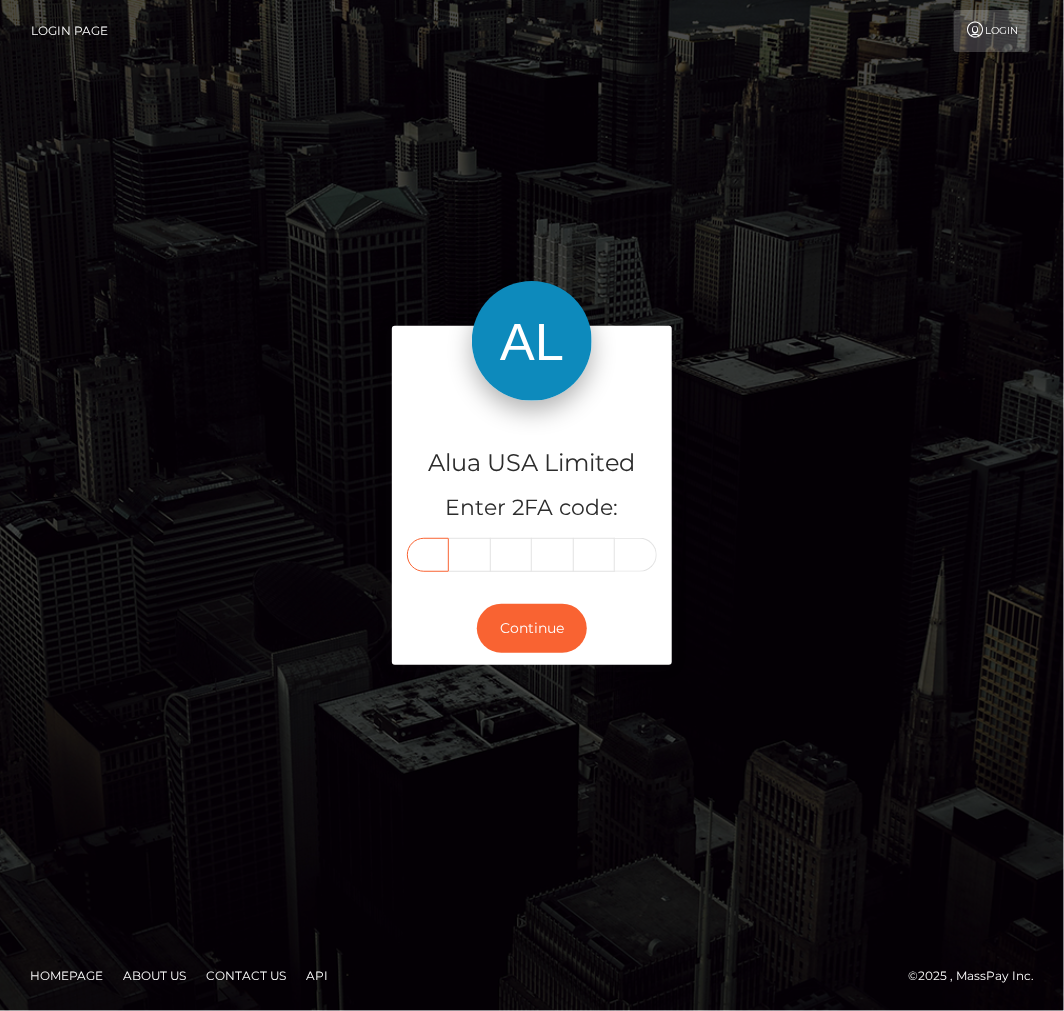 click at bounding box center (428, 555) 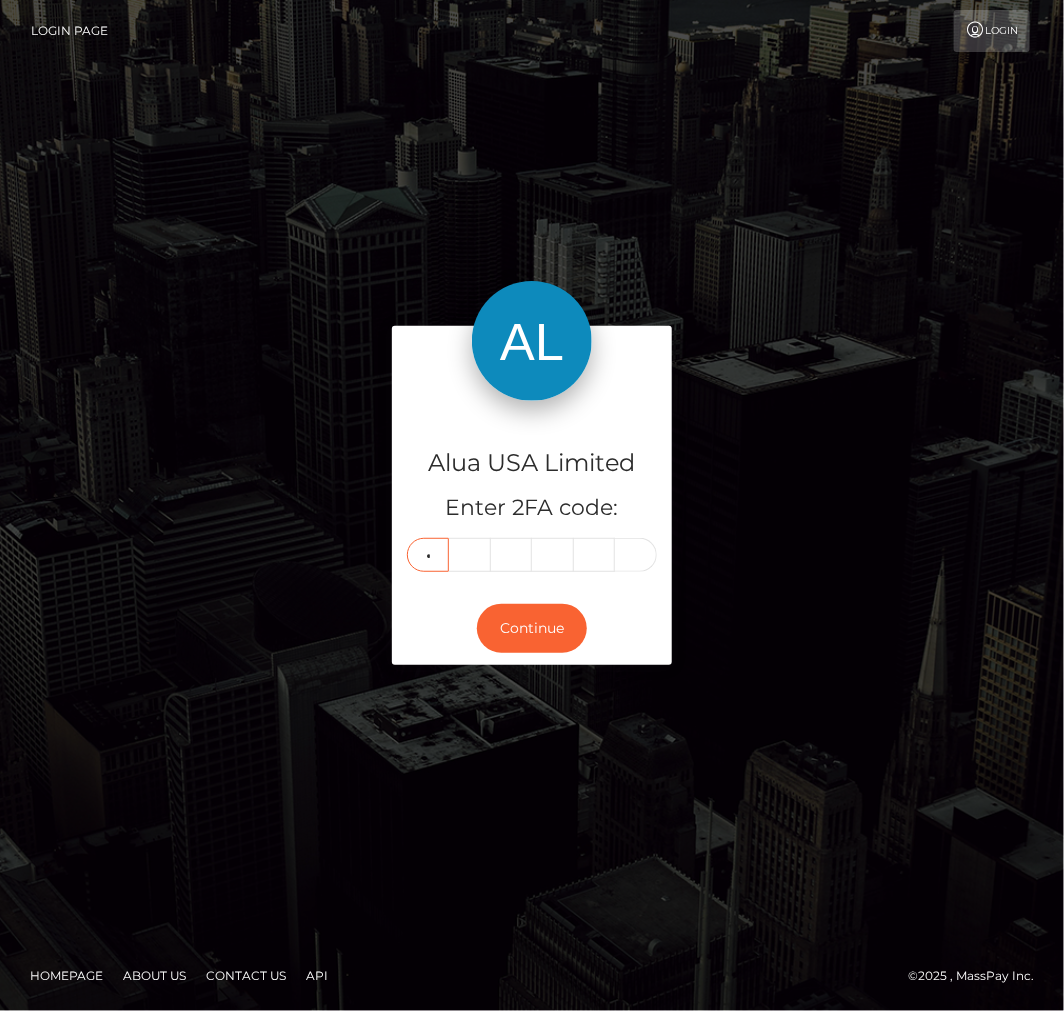 type on "9" 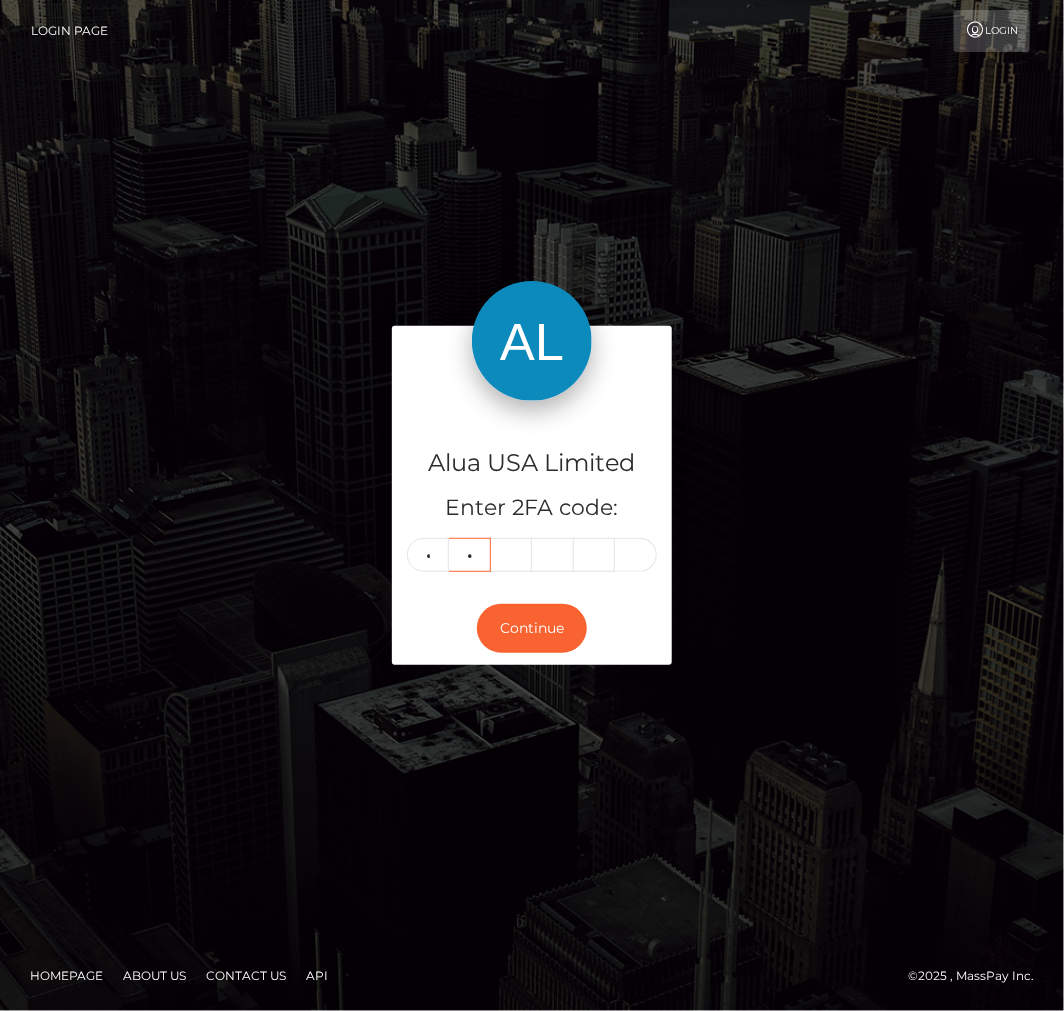 type on "7" 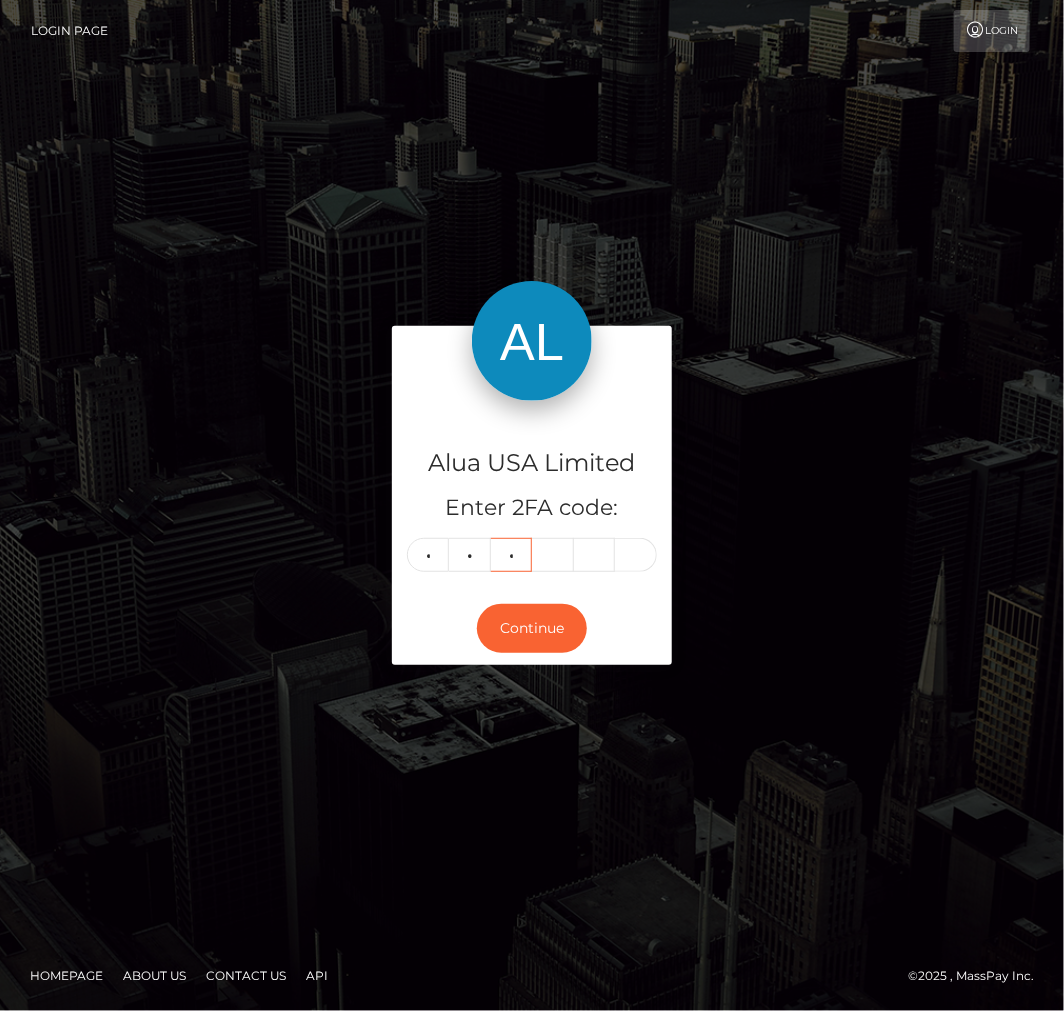 type on "6" 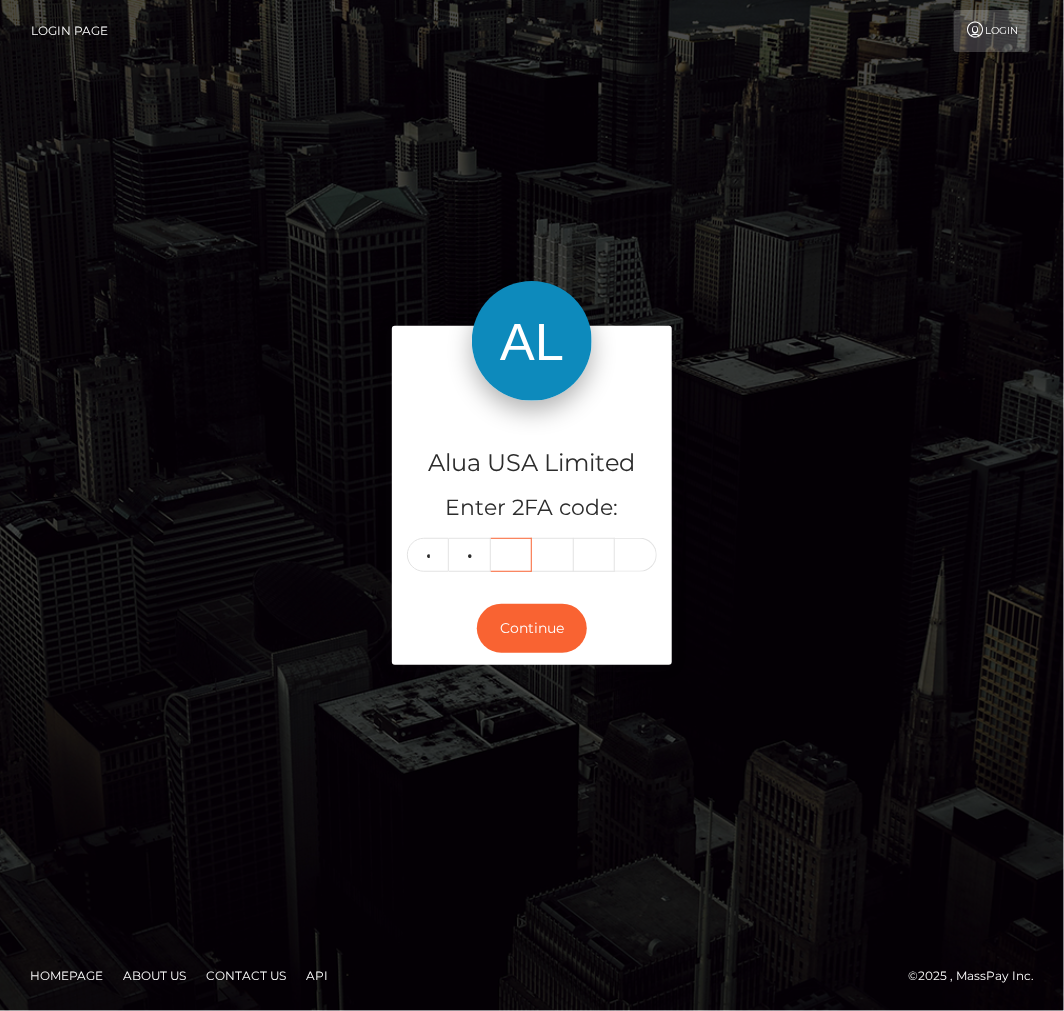 type 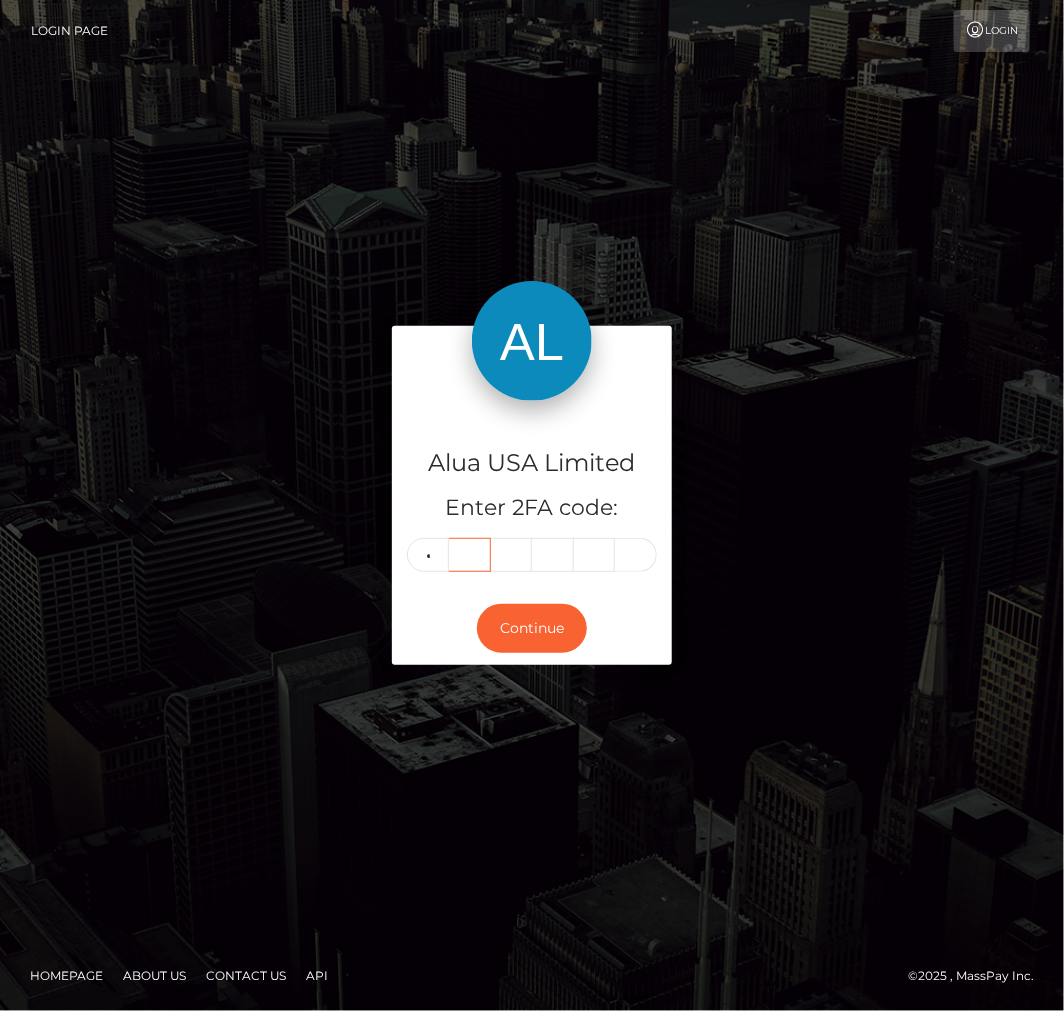 type 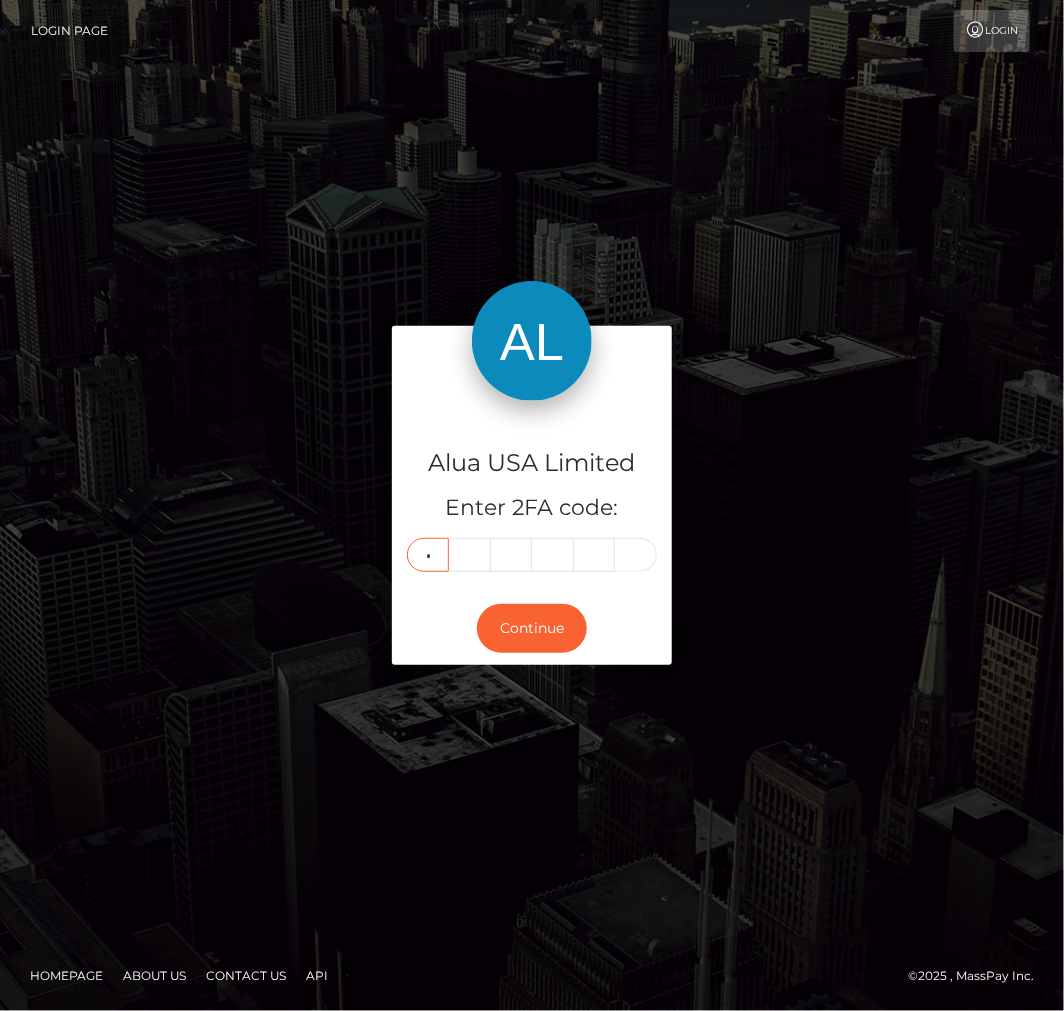 type on "0" 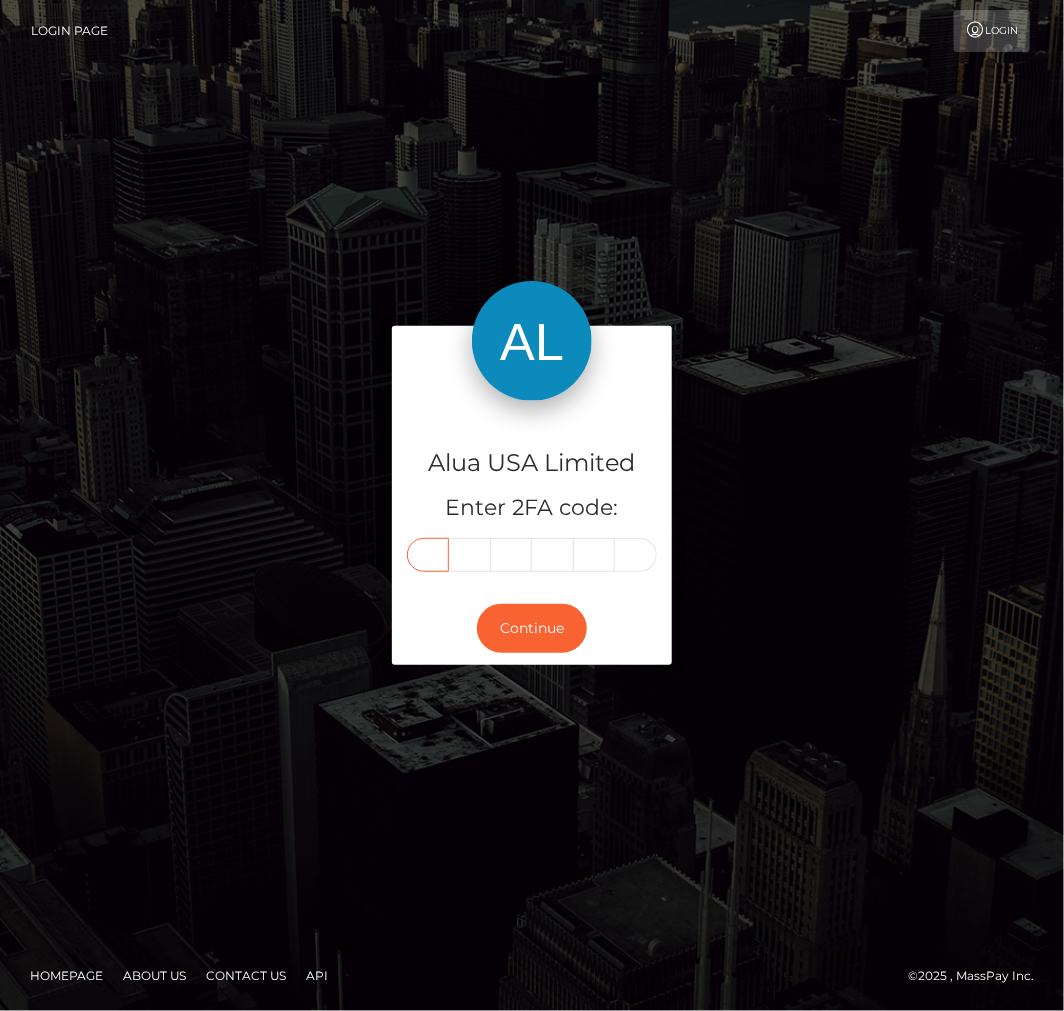 type on "0" 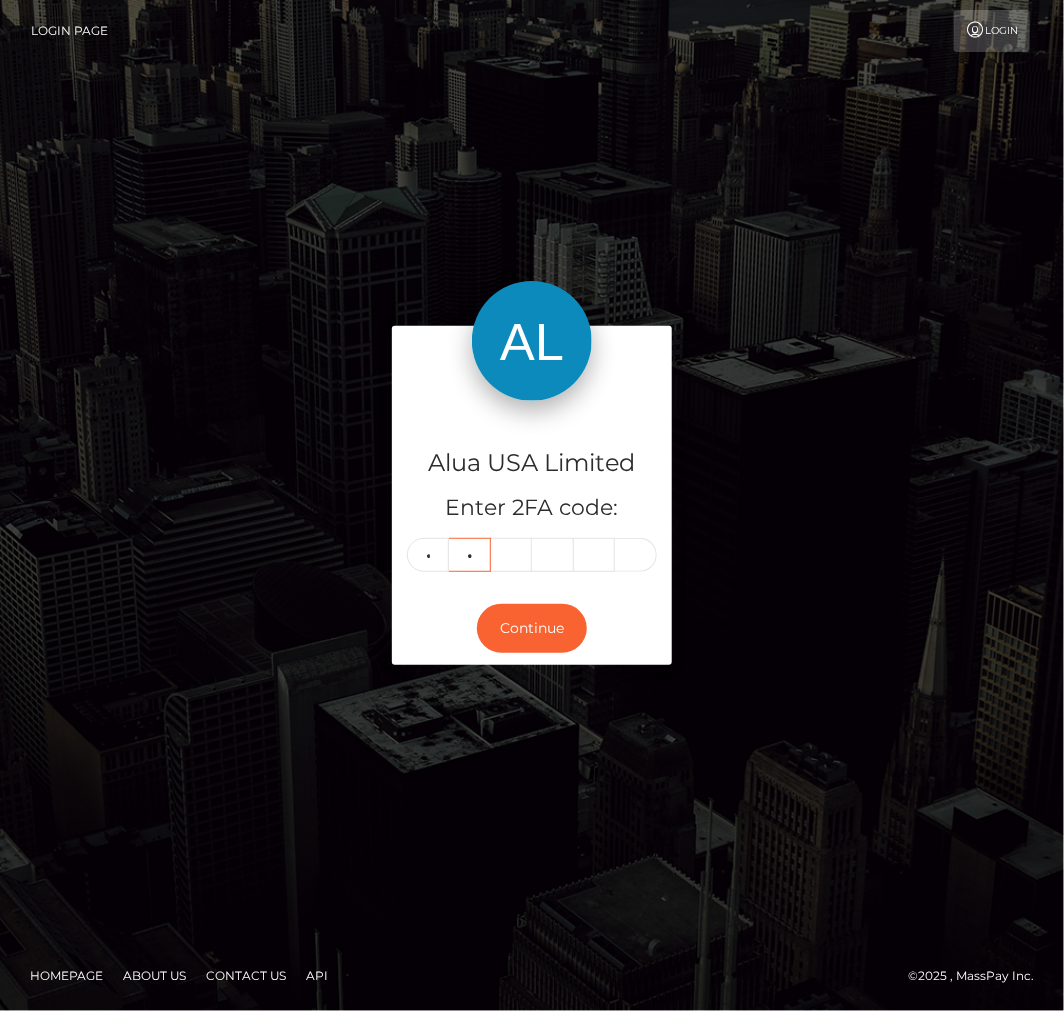 type on "4" 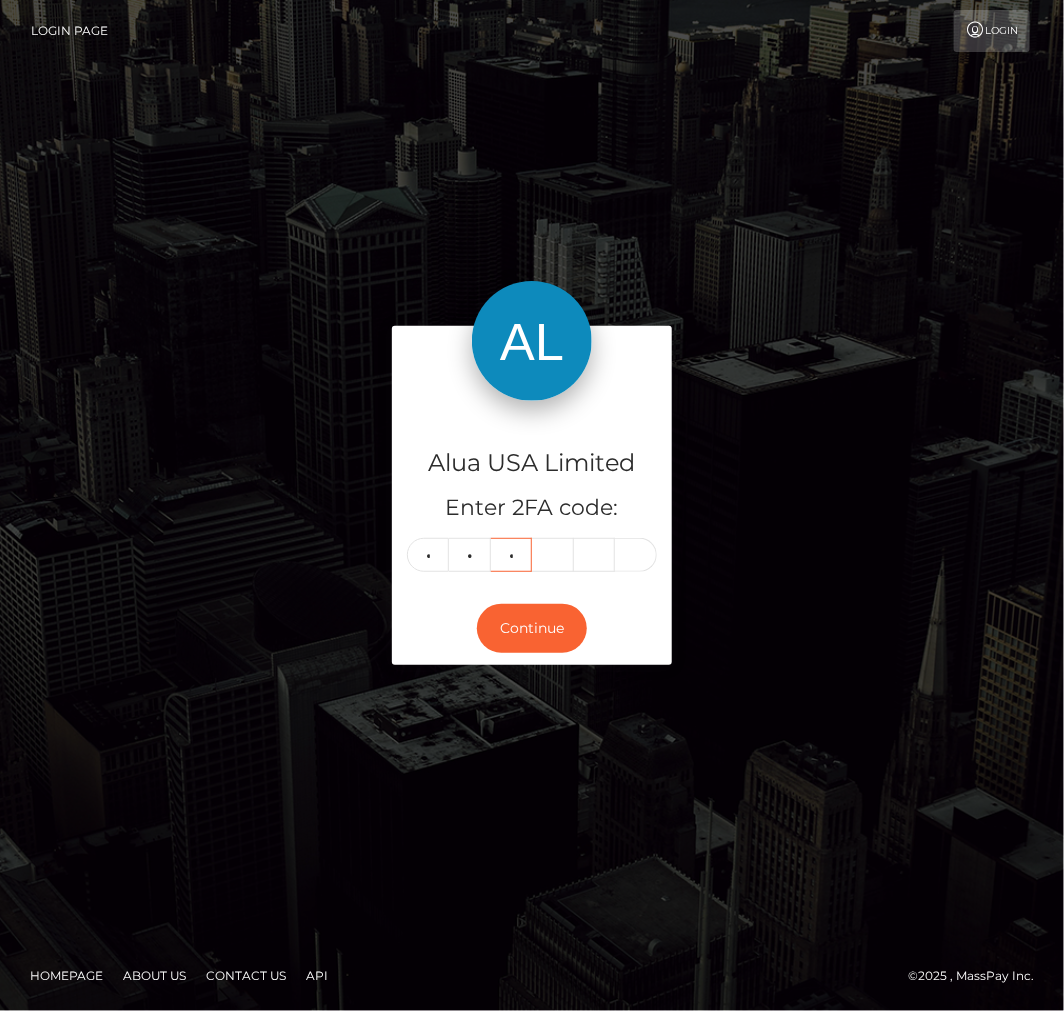 type on "8" 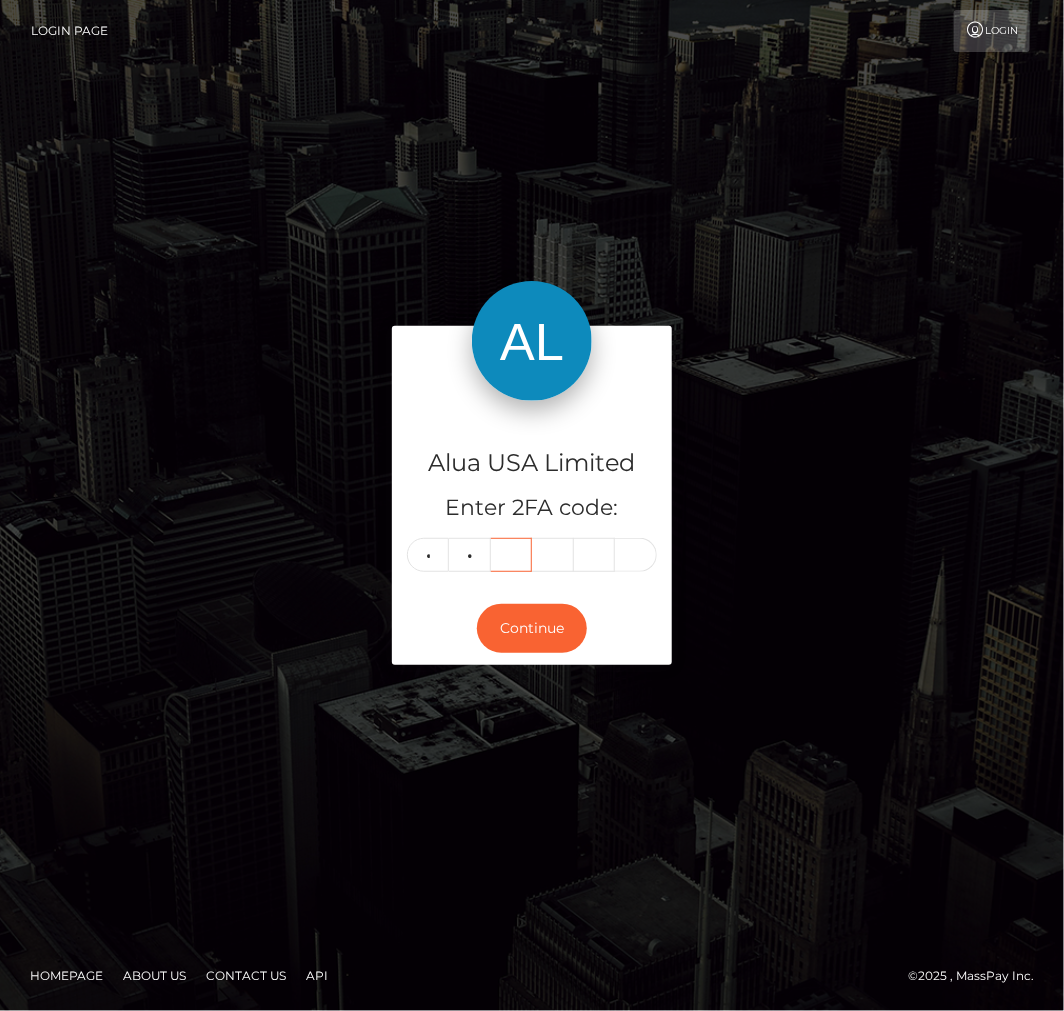 type 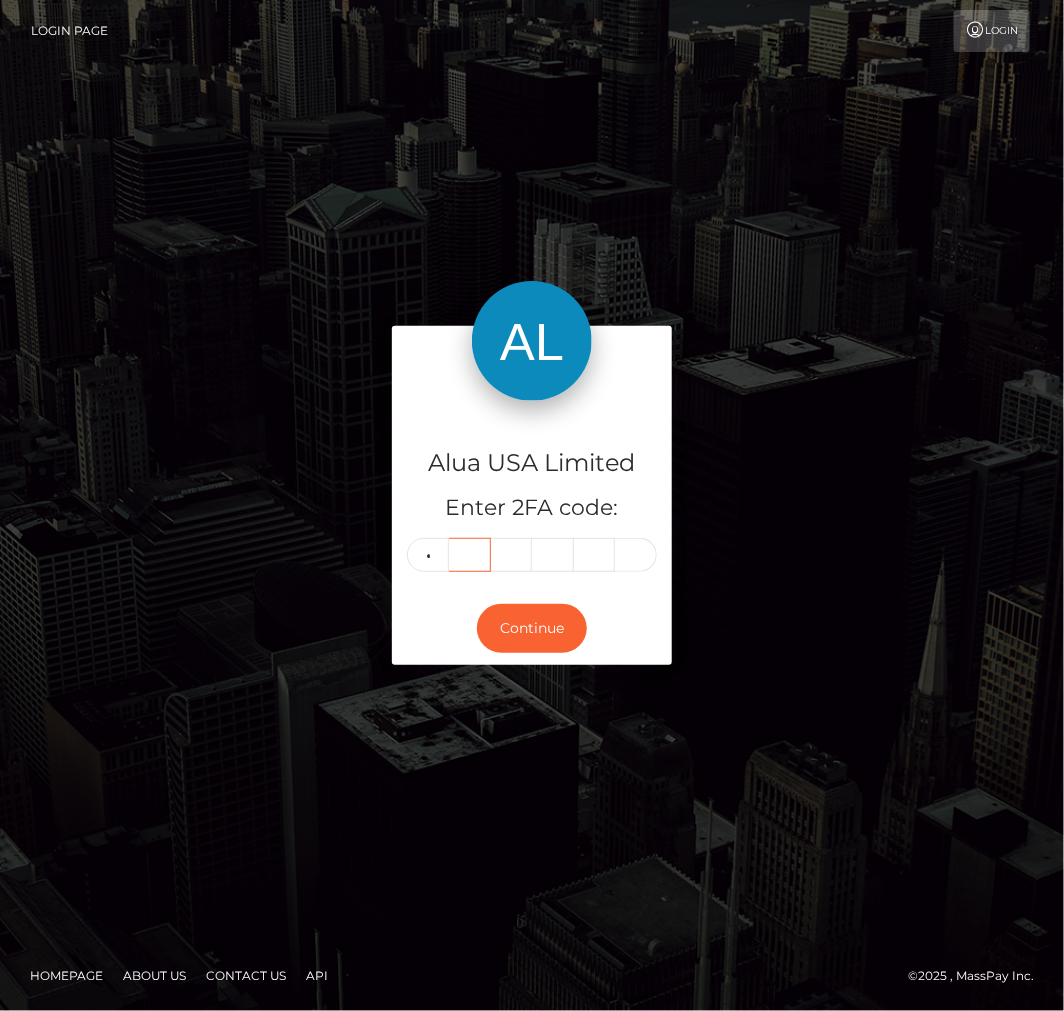 type 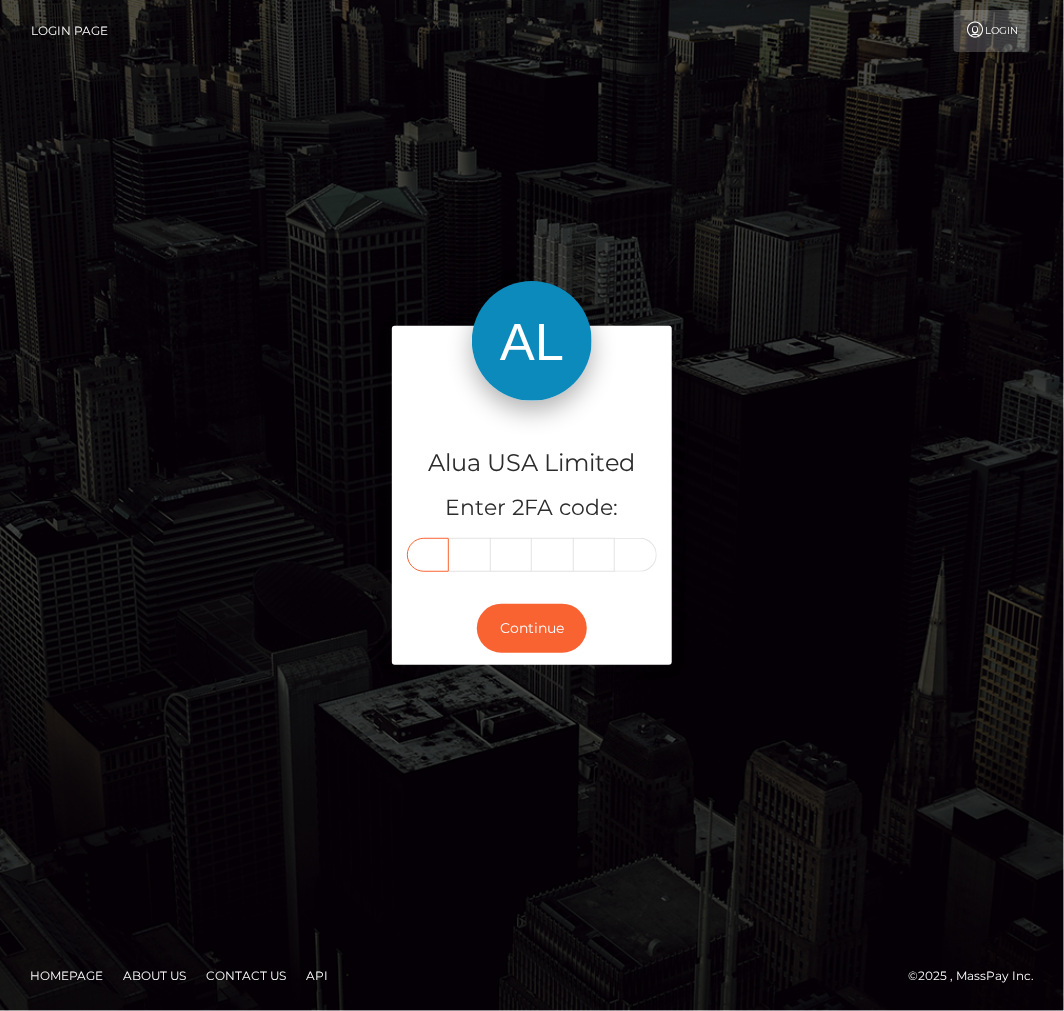type on "0" 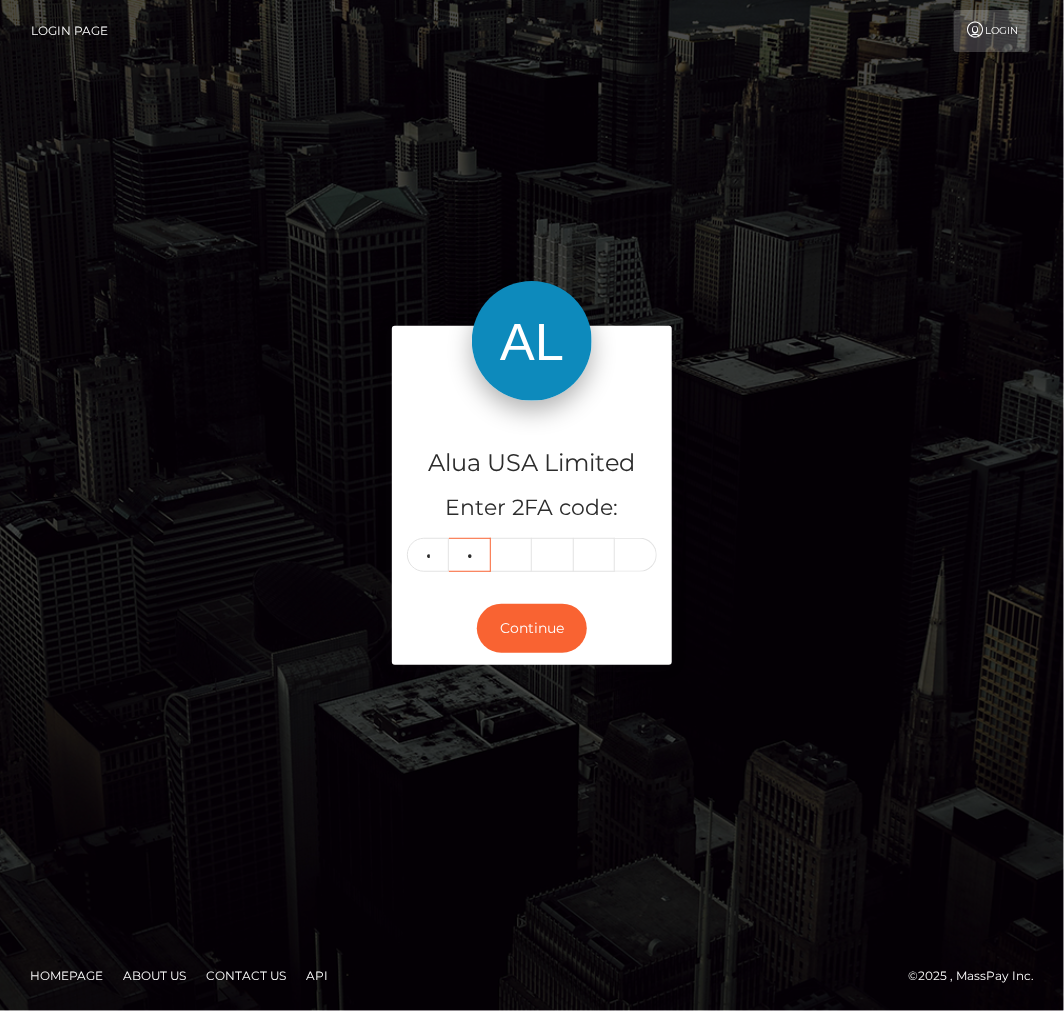 type on "4" 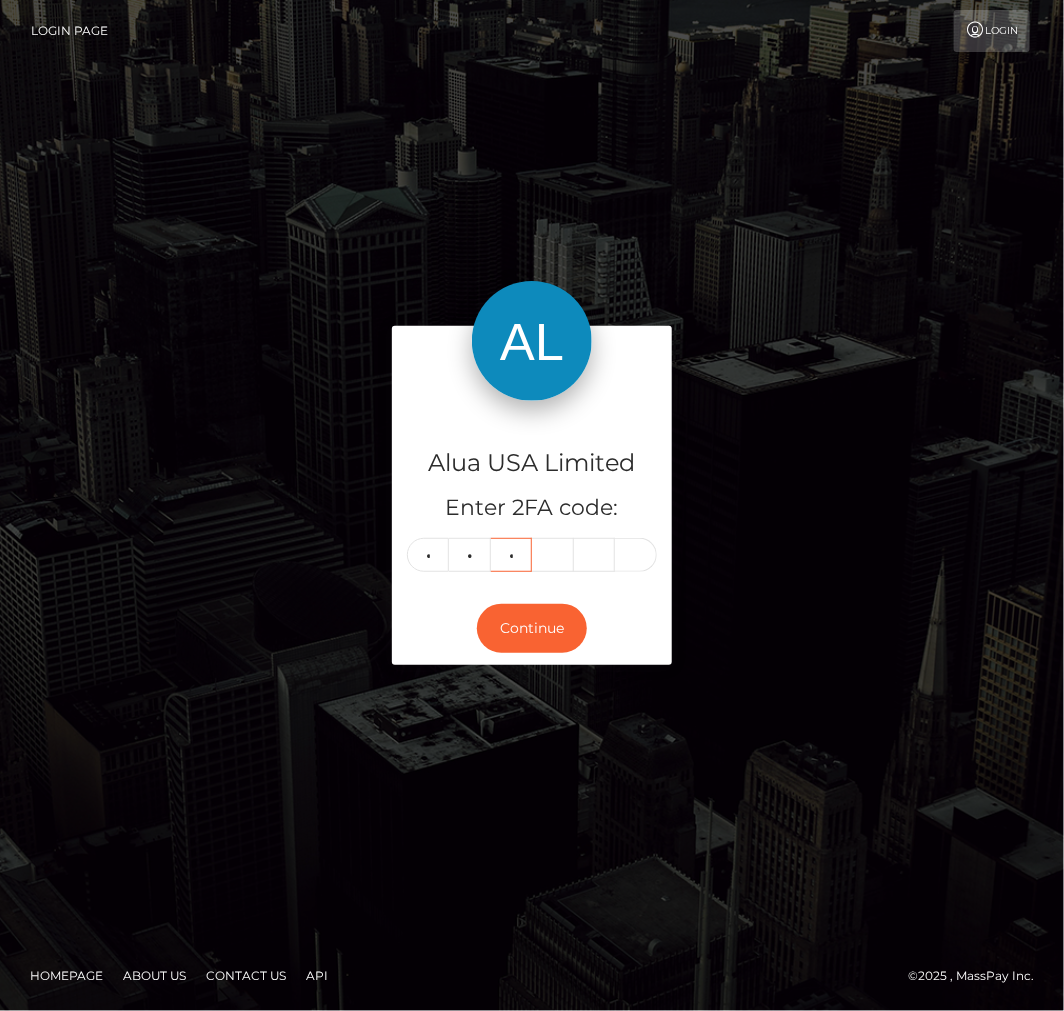 type on "8" 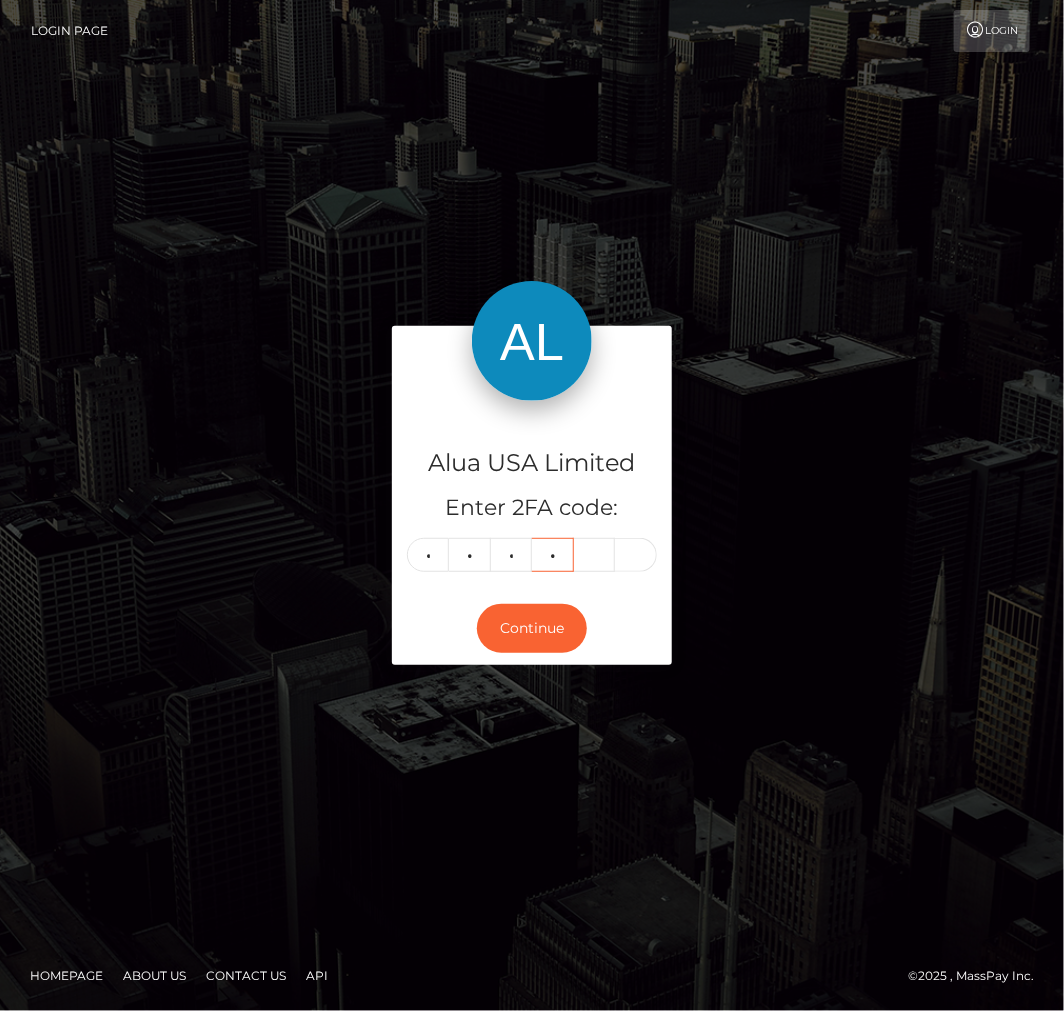 type on "7" 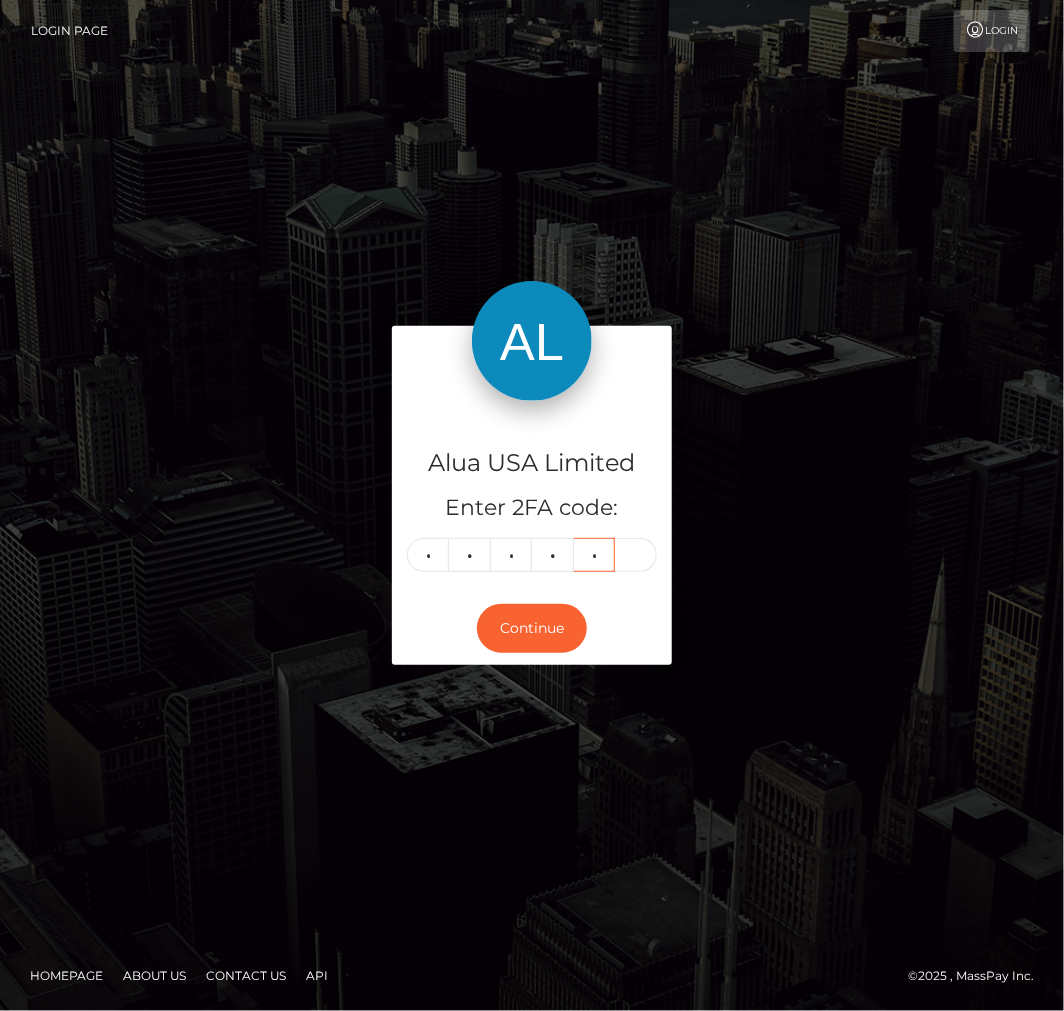 type on "3" 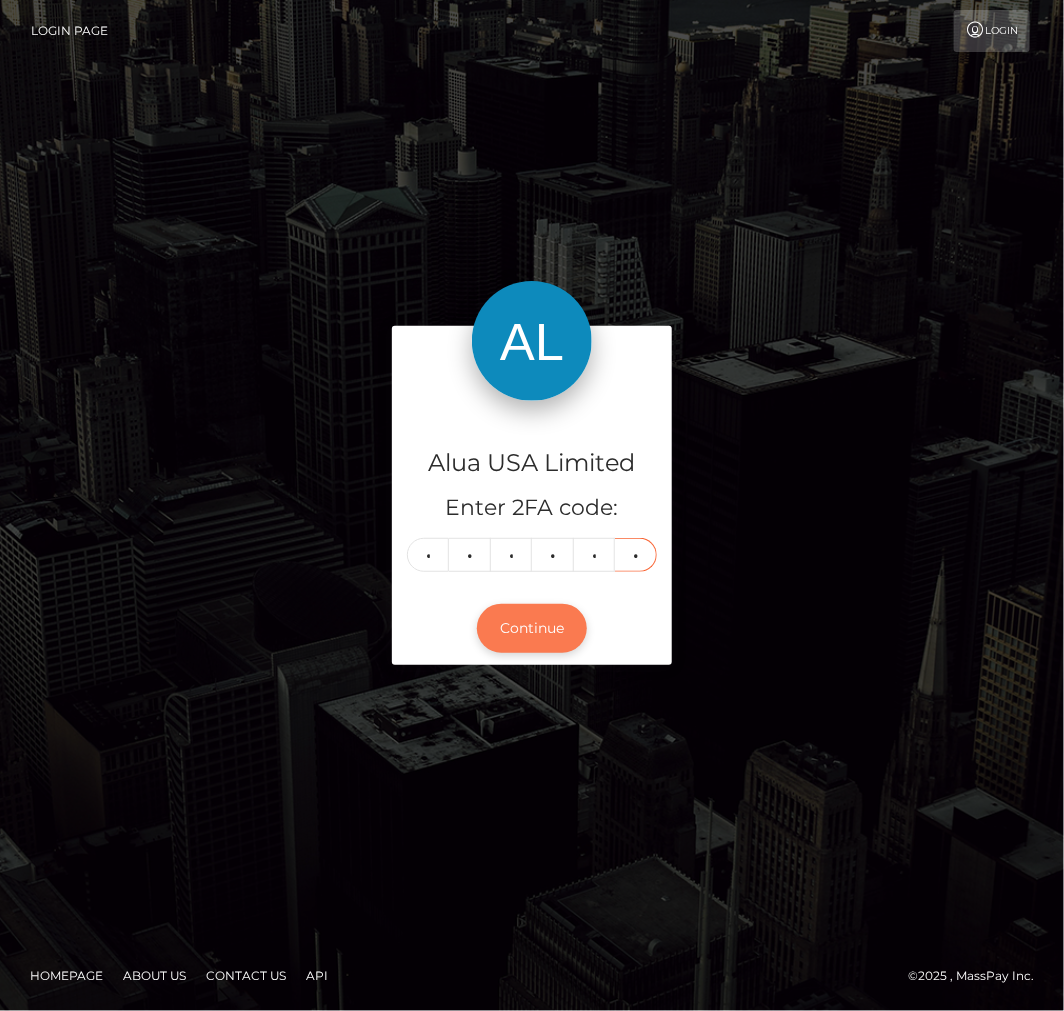 type on "4" 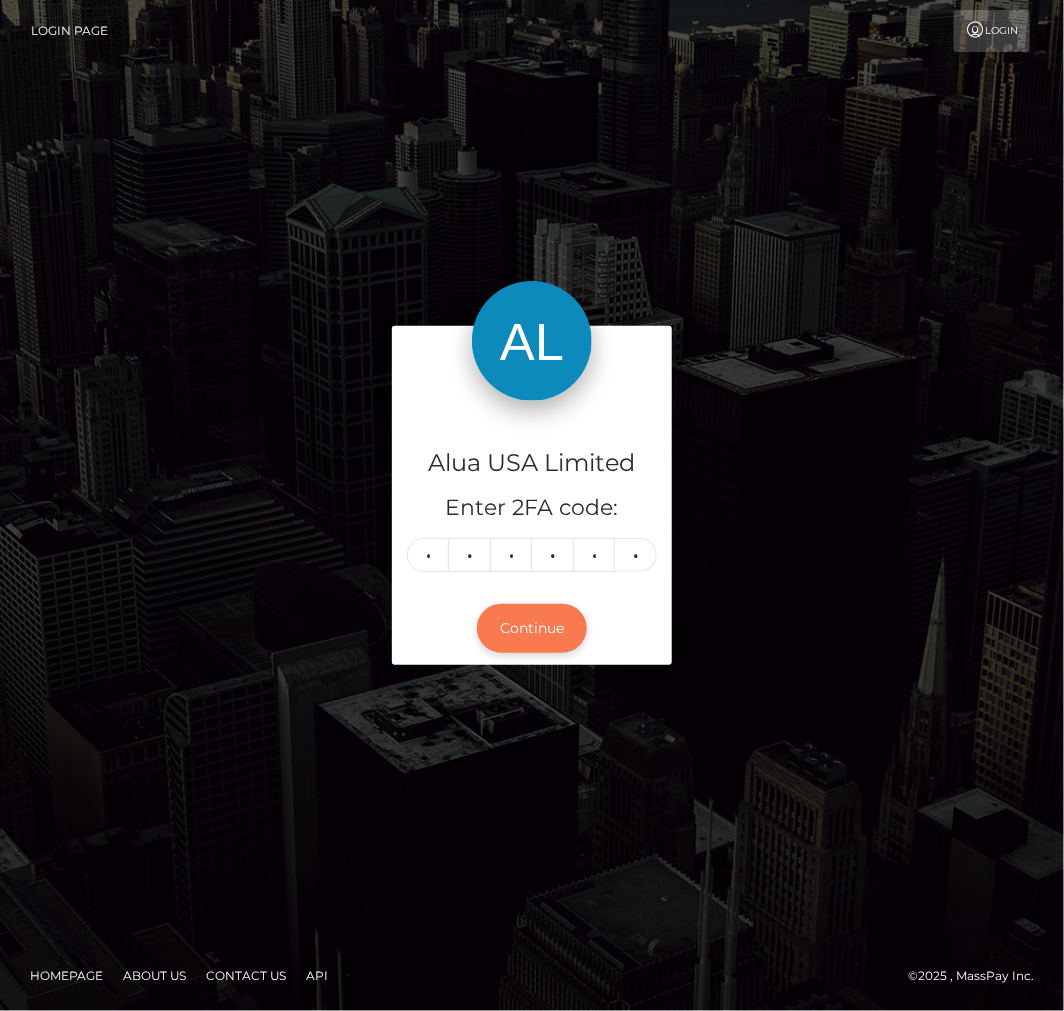 click on "Continue" at bounding box center [532, 628] 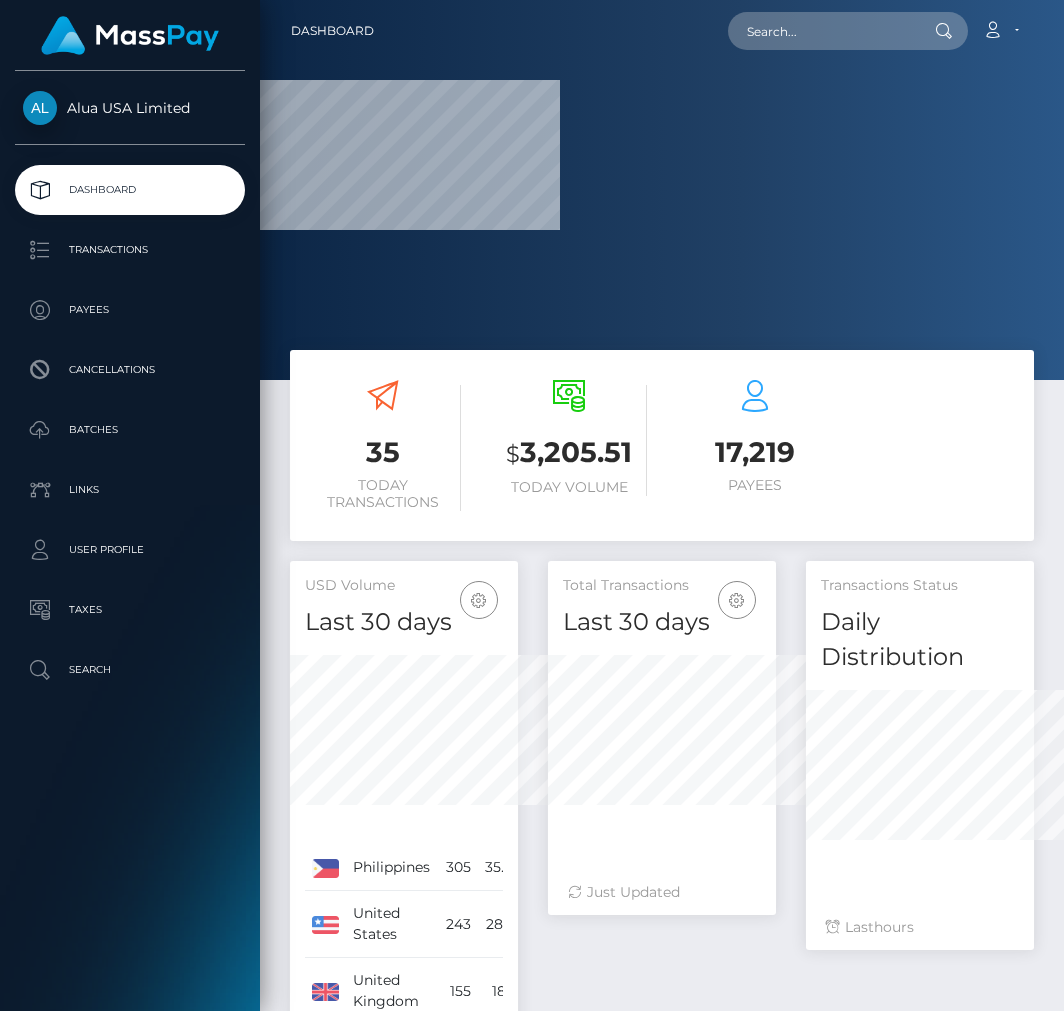 scroll, scrollTop: 0, scrollLeft: 0, axis: both 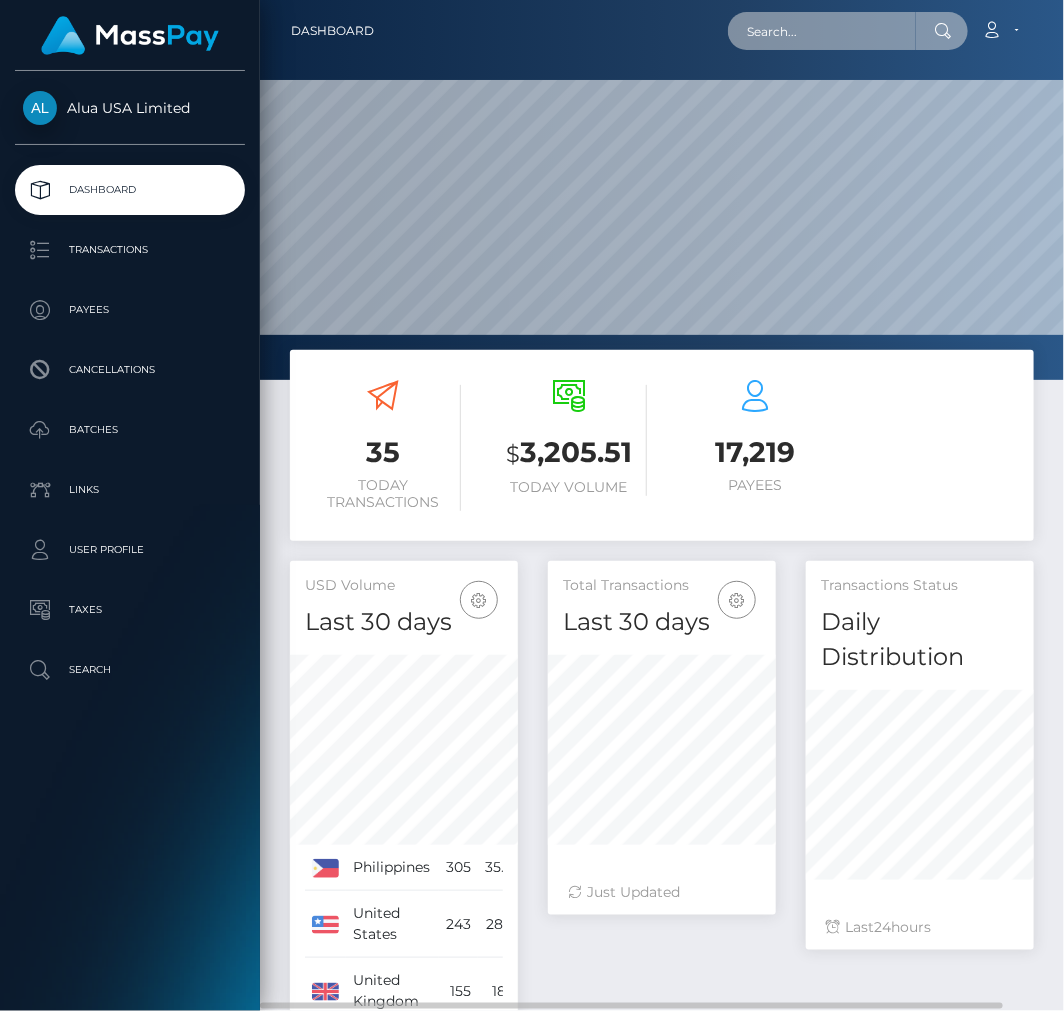 click at bounding box center (822, 31) 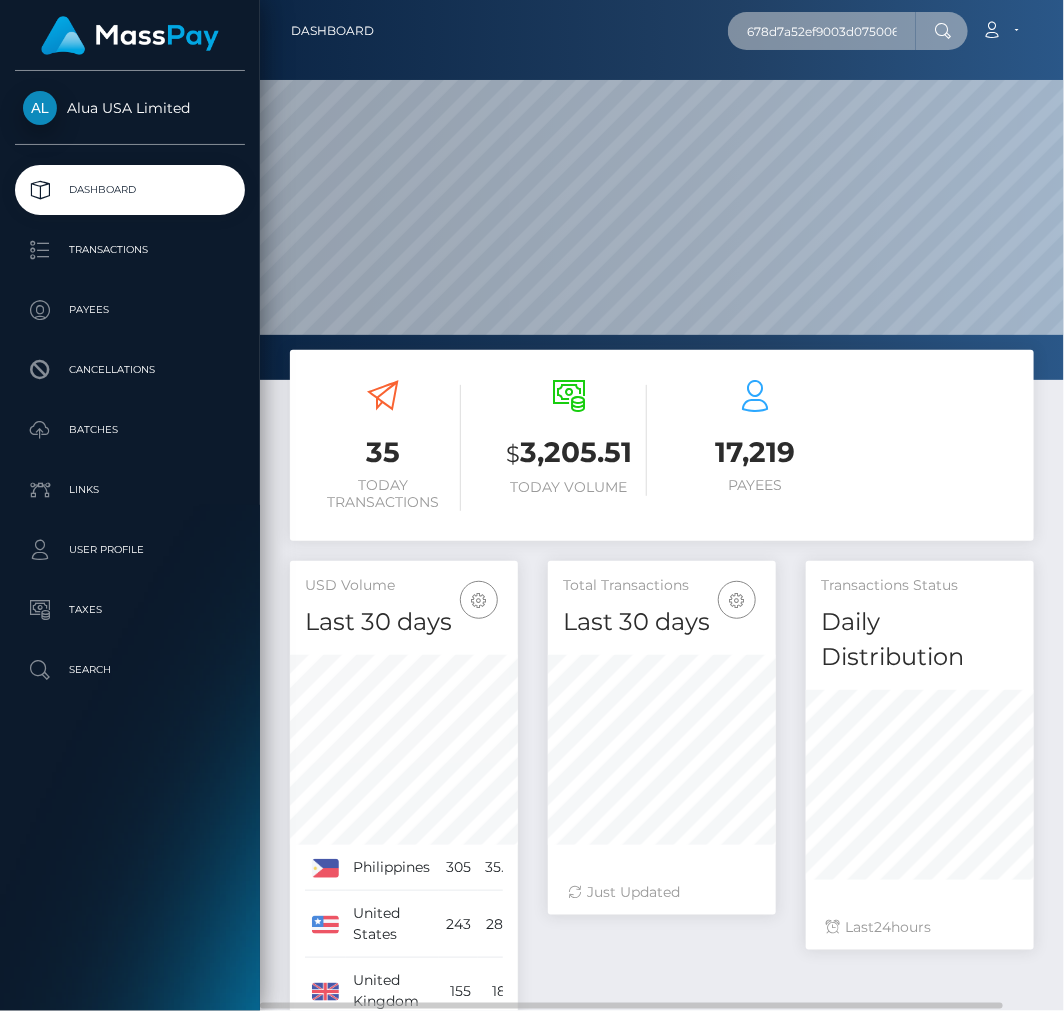 scroll, scrollTop: 0, scrollLeft: 22, axis: horizontal 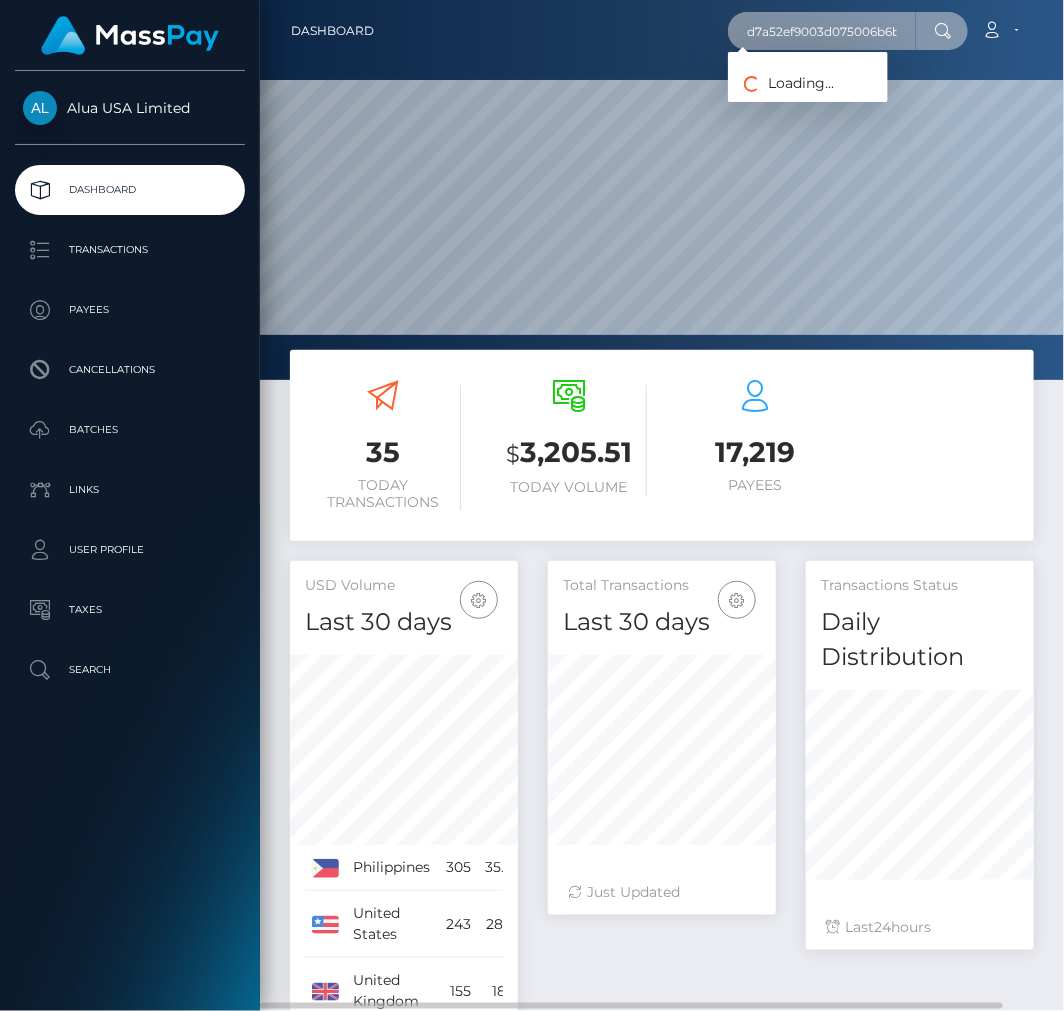 type on "678d7a52ef9003d075006b6b" 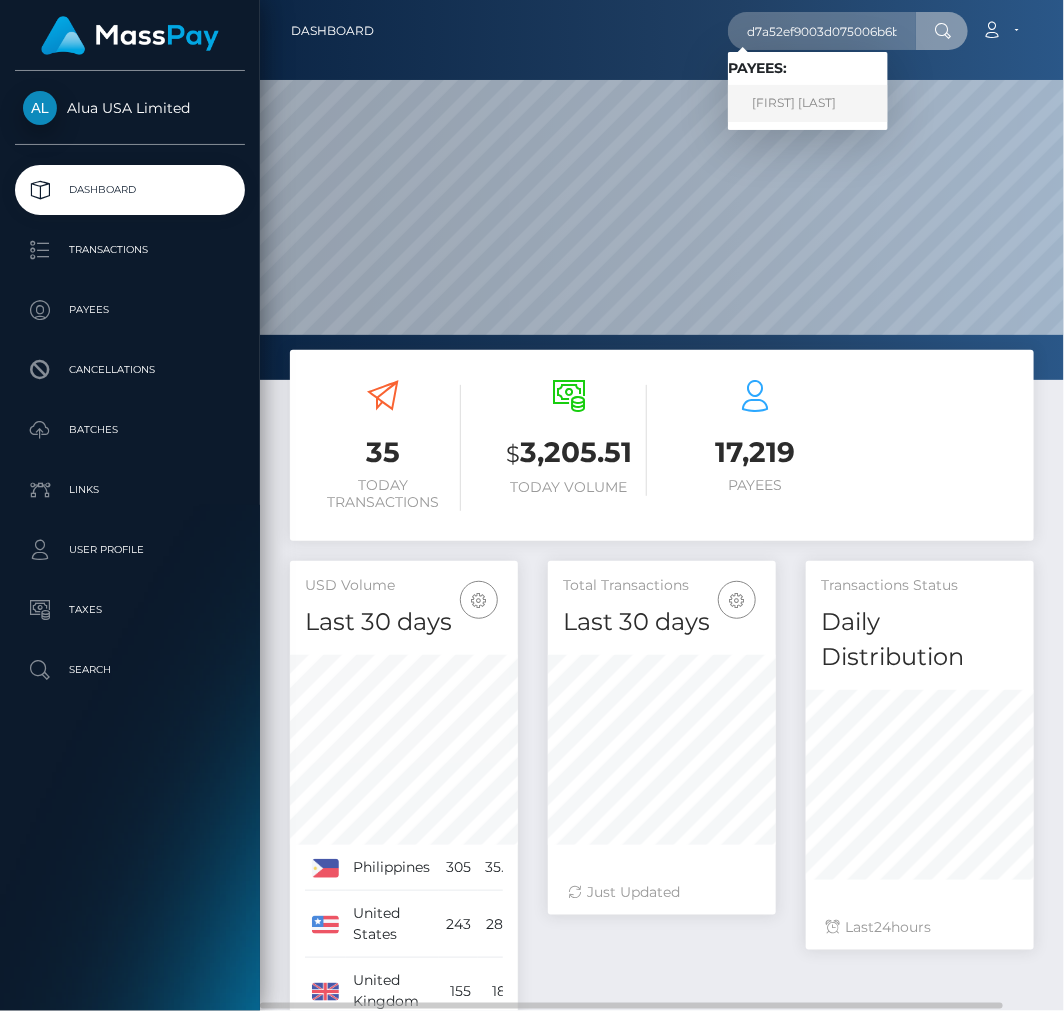 scroll, scrollTop: 0, scrollLeft: 0, axis: both 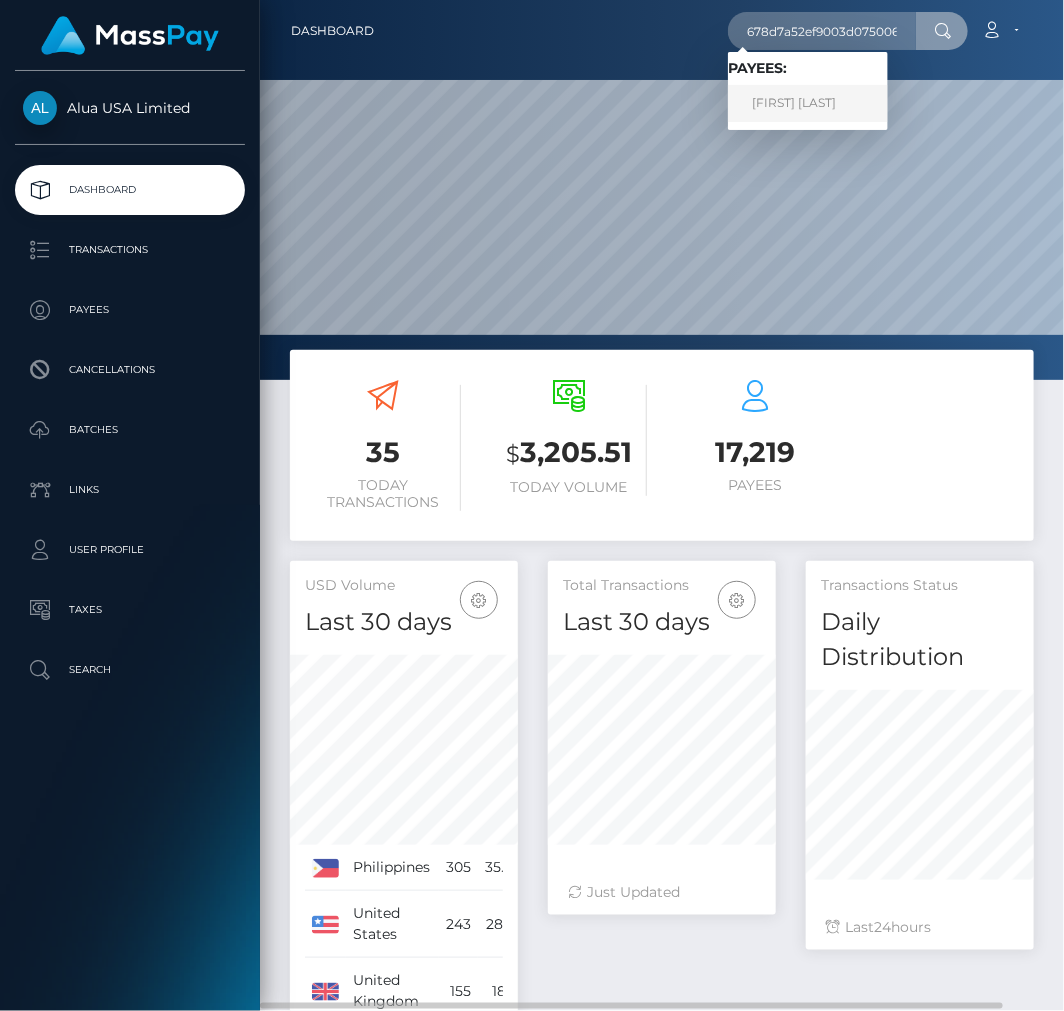 click on "Kiara  Simien" at bounding box center [808, 103] 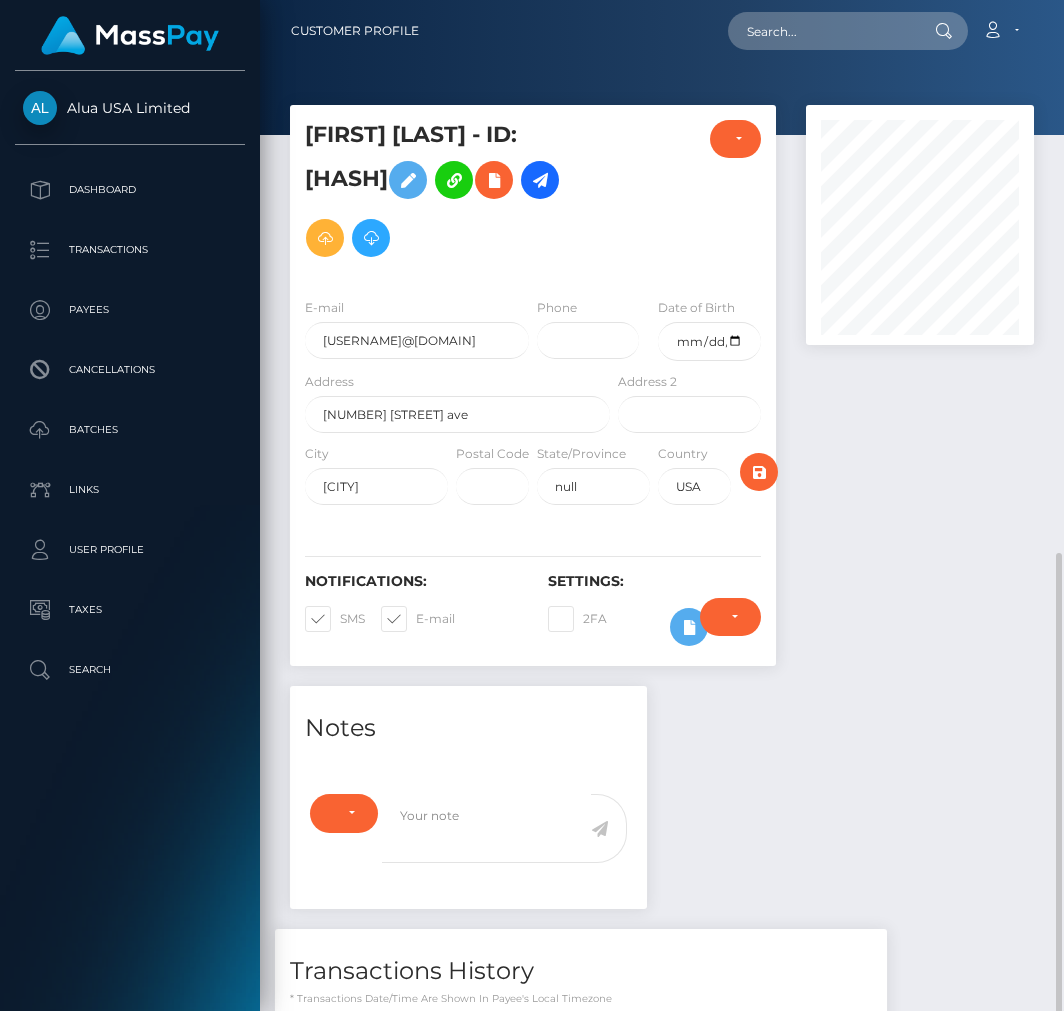 scroll, scrollTop: 0, scrollLeft: 0, axis: both 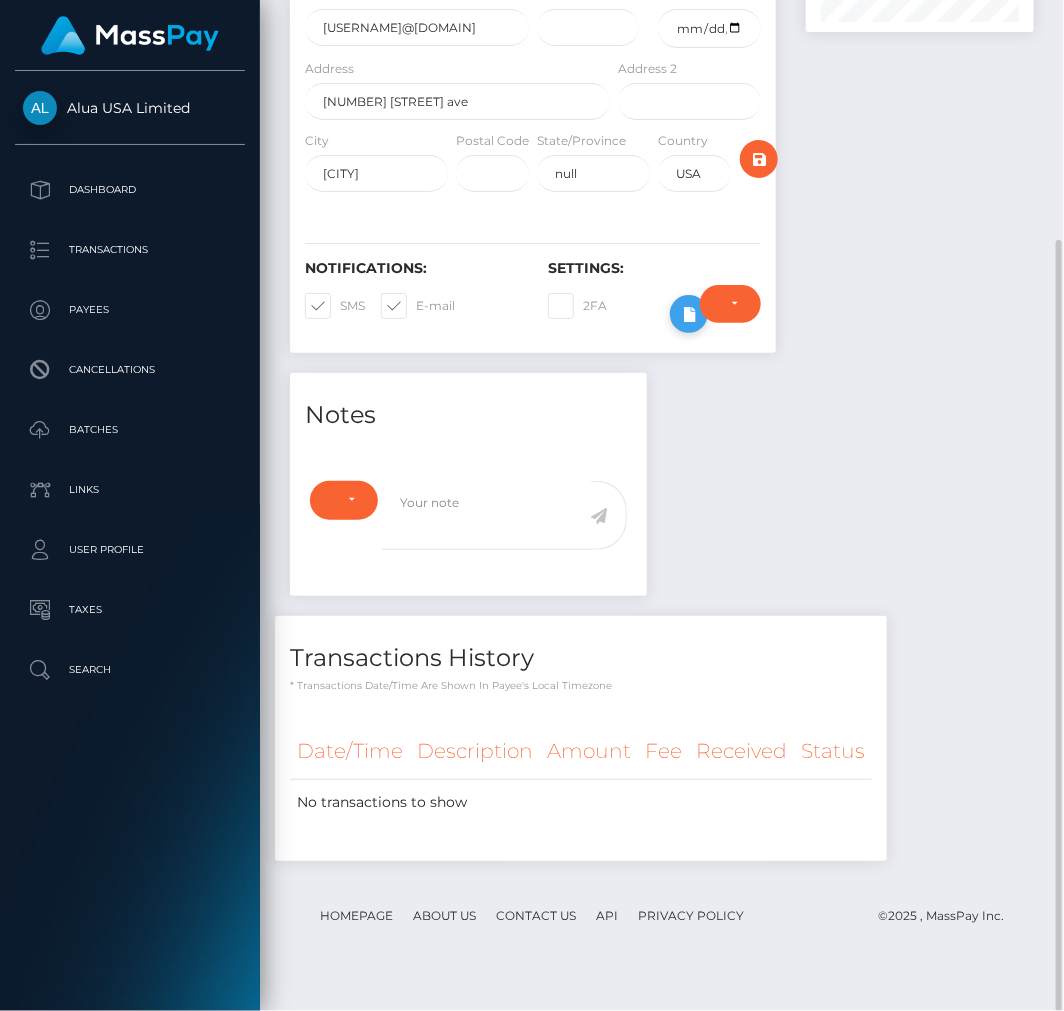click at bounding box center (689, 314) 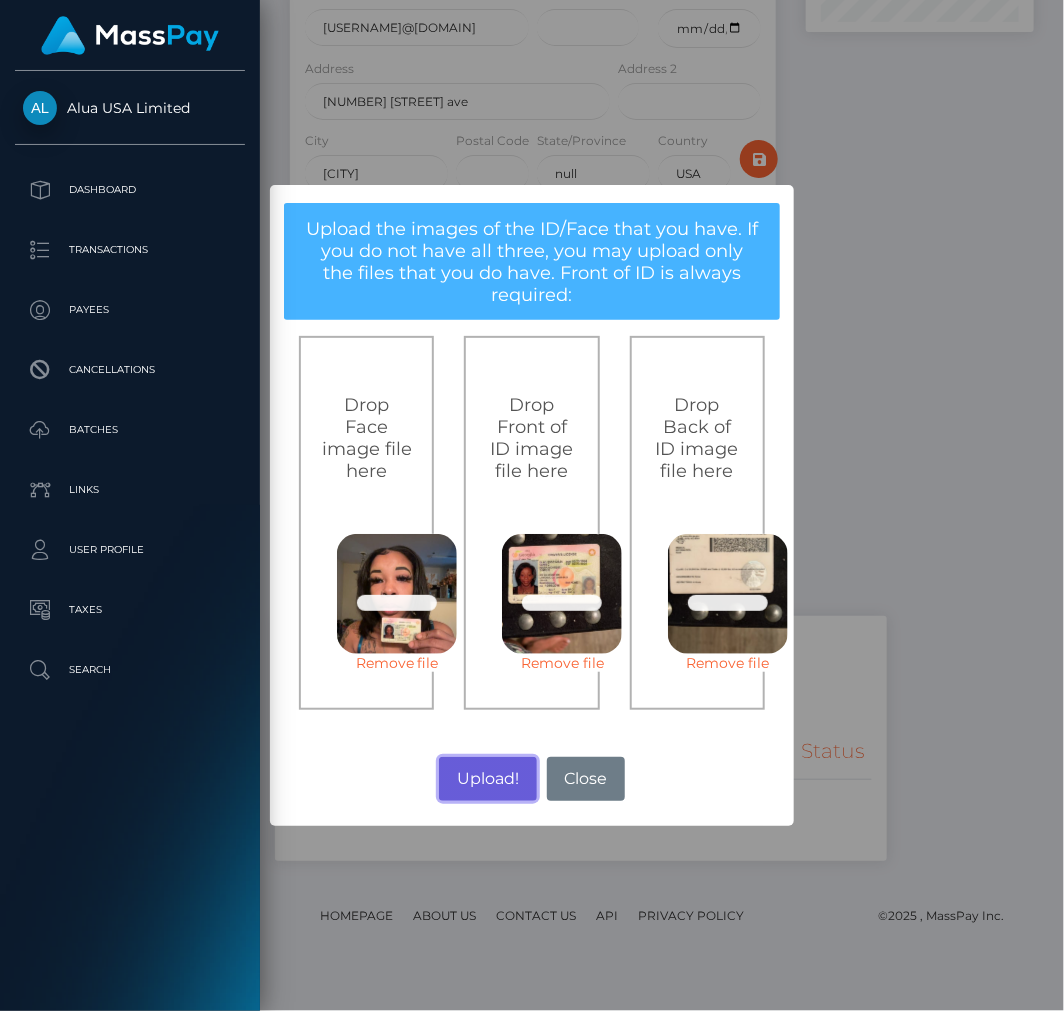 click on "Upload!" at bounding box center [487, 779] 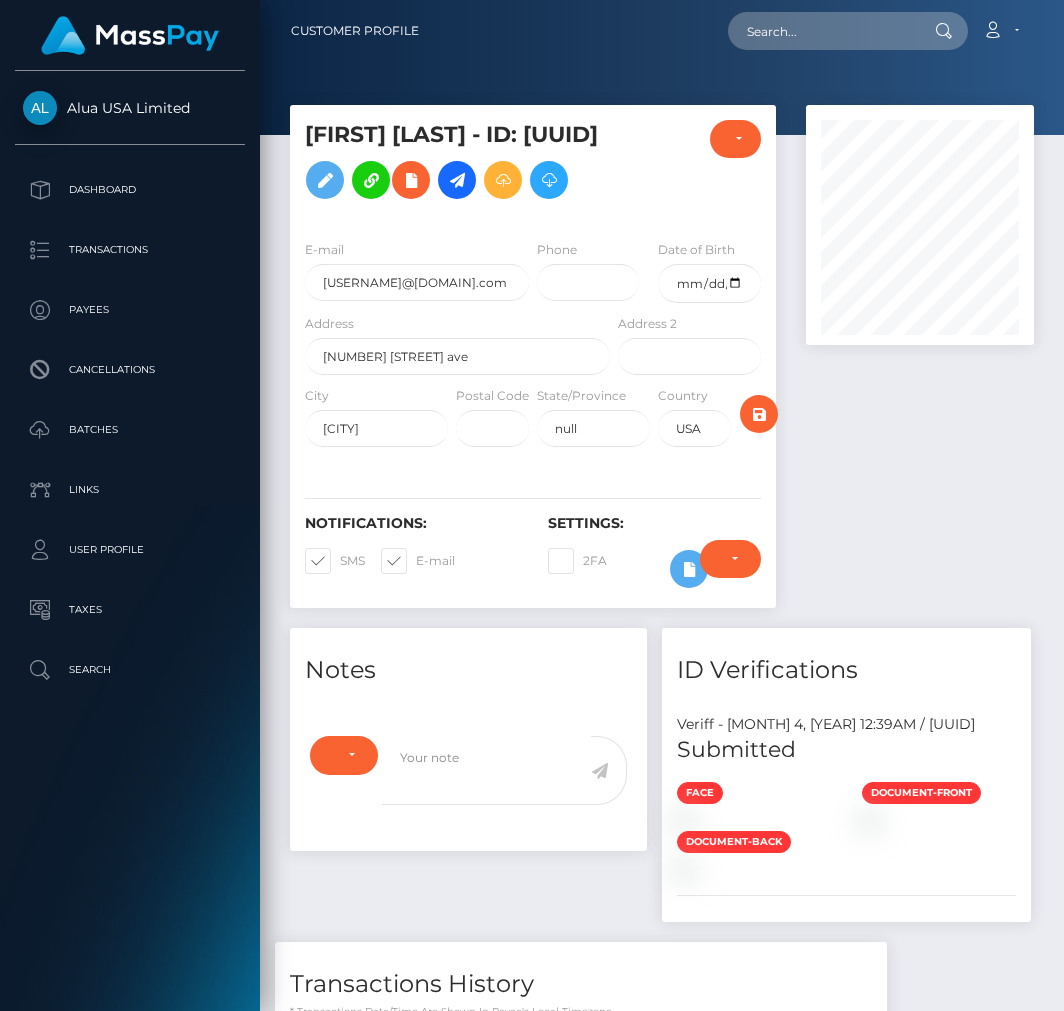 scroll, scrollTop: 0, scrollLeft: 0, axis: both 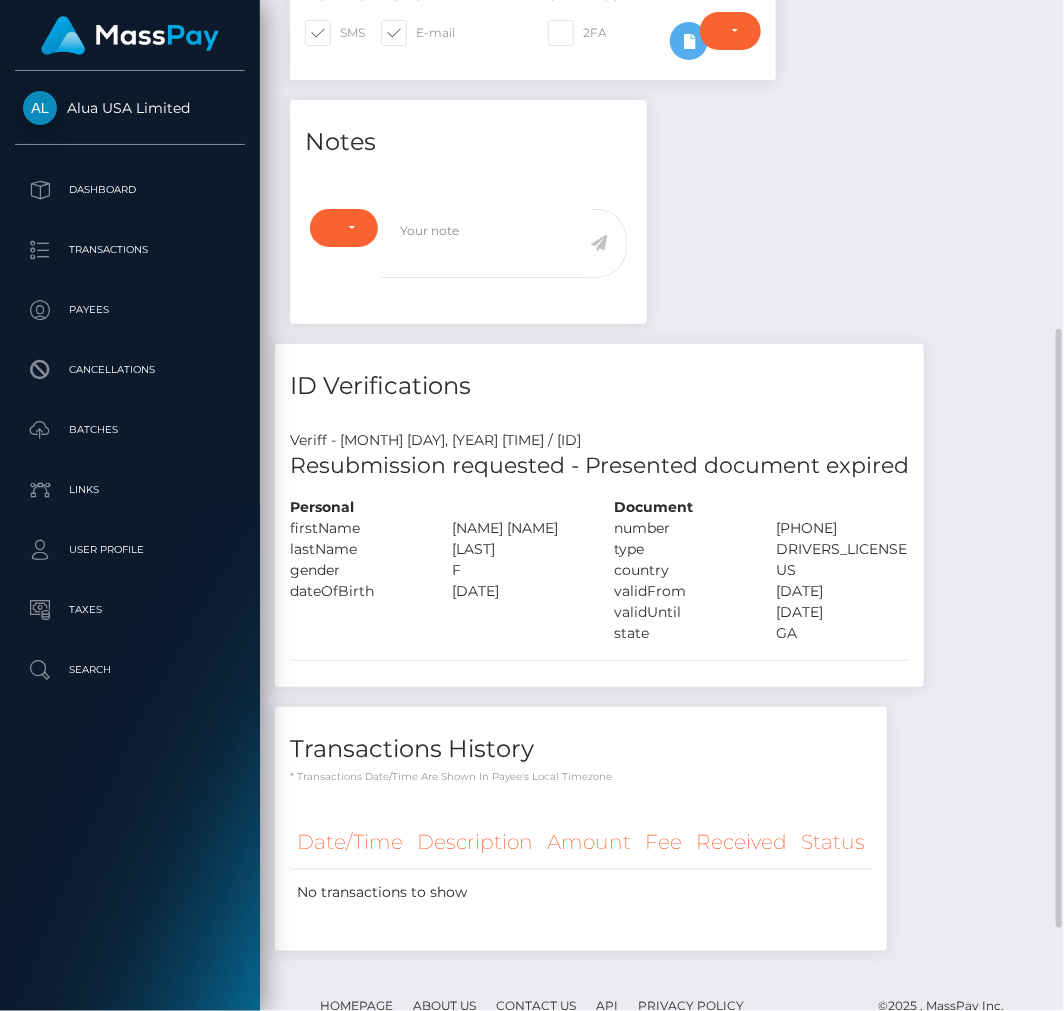 click on "Resubmission requested - Presented document expired" at bounding box center [599, 466] 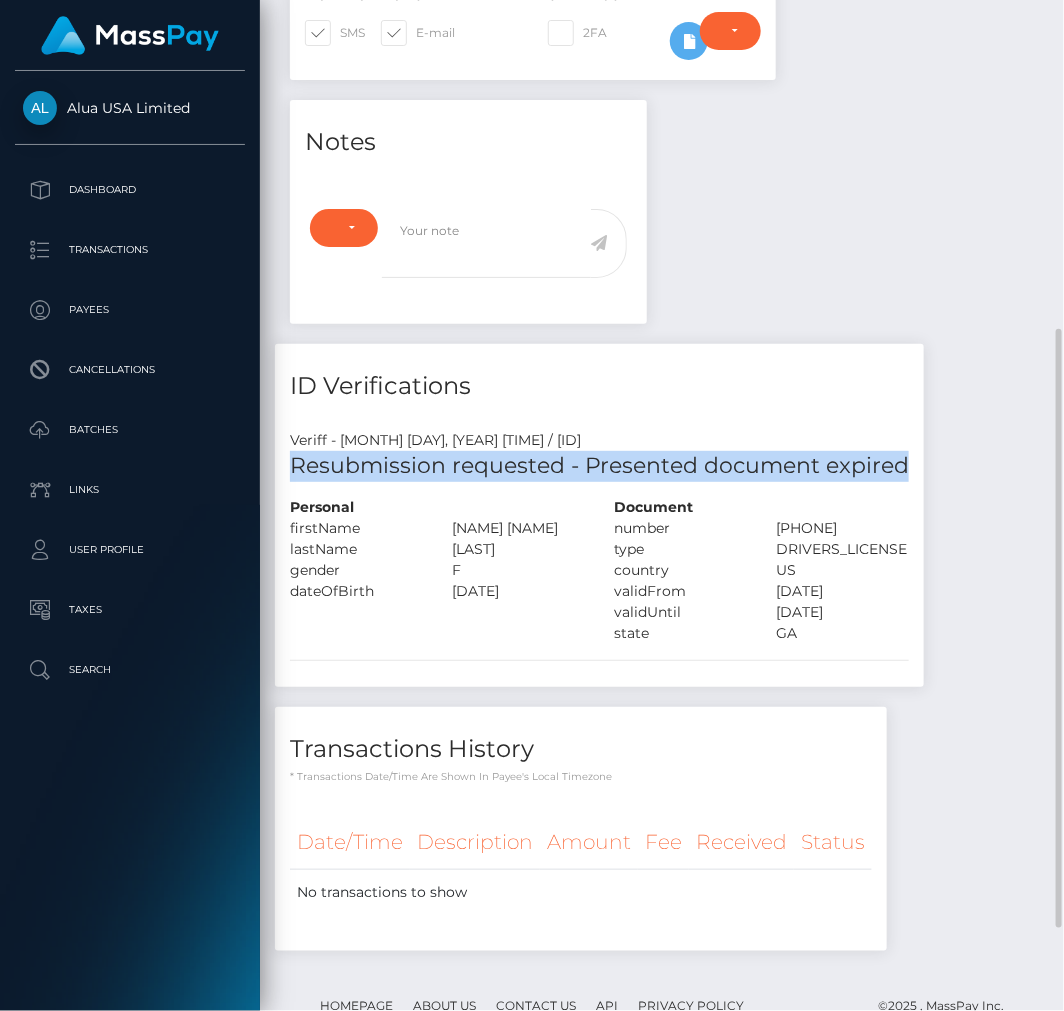 drag, startPoint x: 290, startPoint y: 526, endPoint x: 906, endPoint y: 528, distance: 616.00323 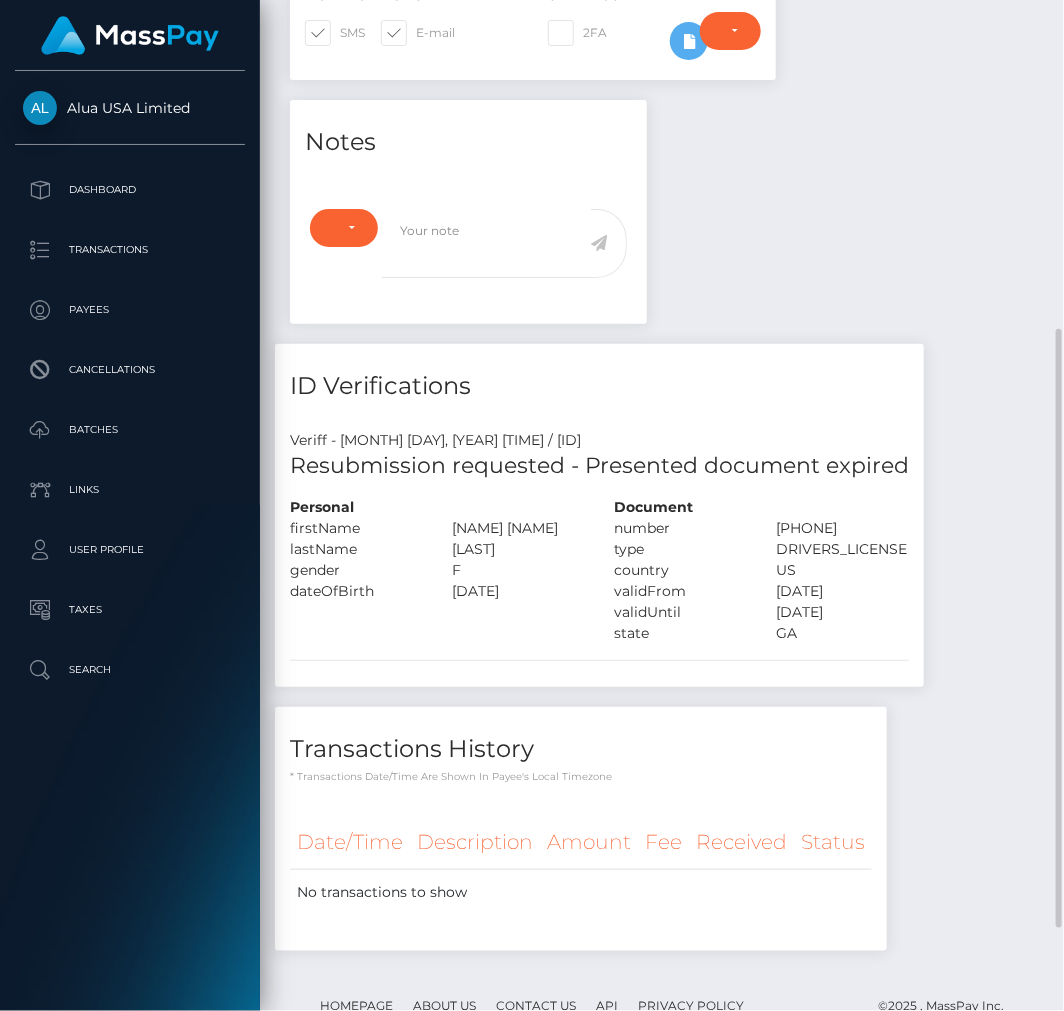 click on "Notes
Note Type
Compliance
Clear Compliance
General
Note Type" at bounding box center [662, 536] 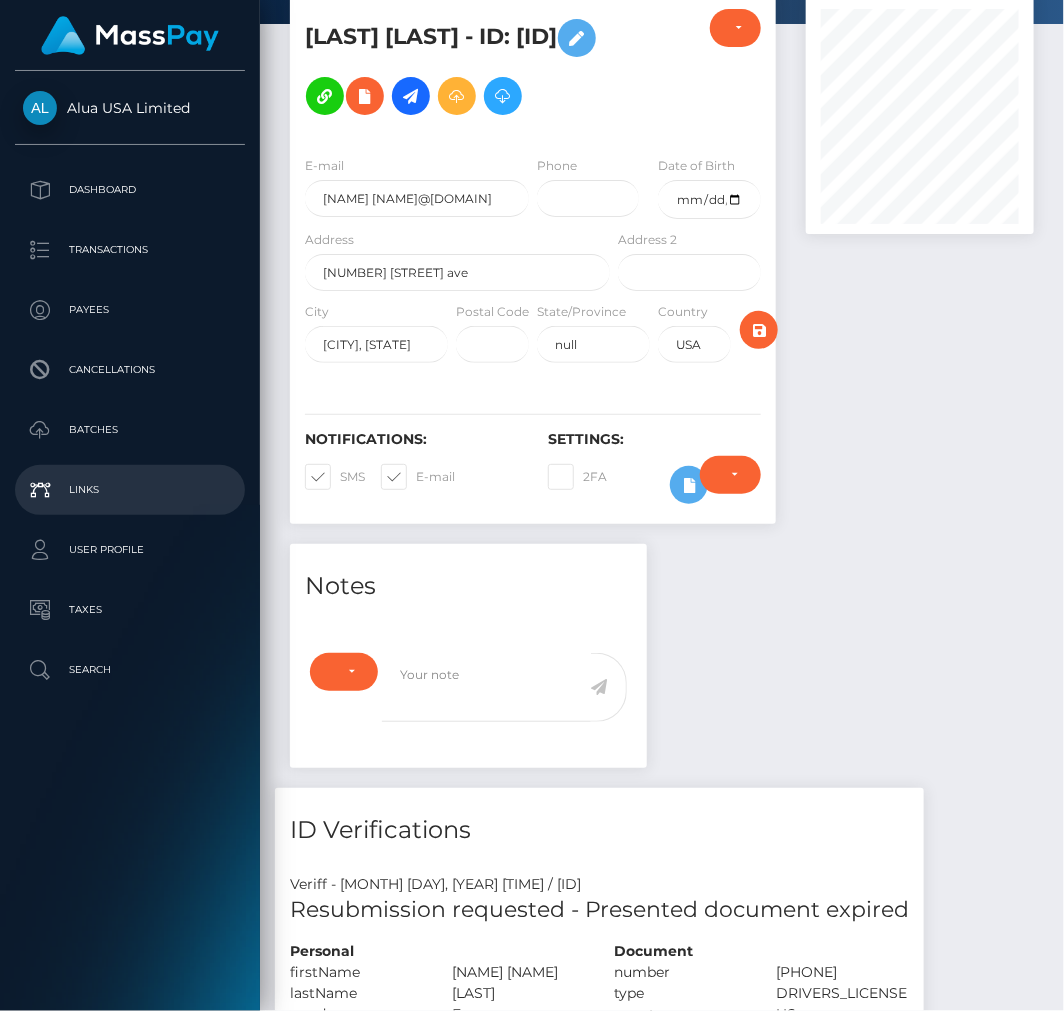 drag, startPoint x: 688, startPoint y: 541, endPoint x: 228, endPoint y: 465, distance: 466.236 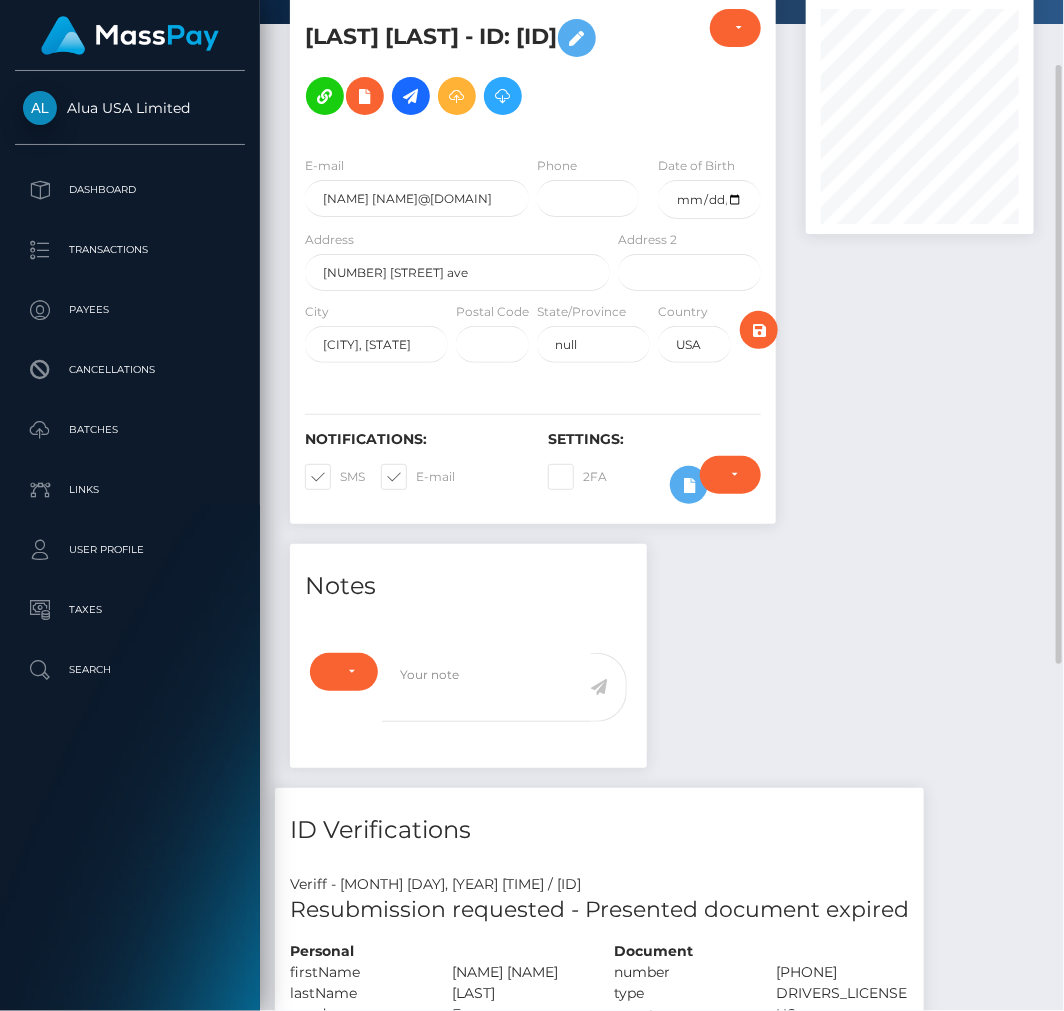 click on "Require ID/Selfie Verification
Do
not
require
Paid by
payee
Require ID/Selfie Verification" at bounding box center [730, 485] 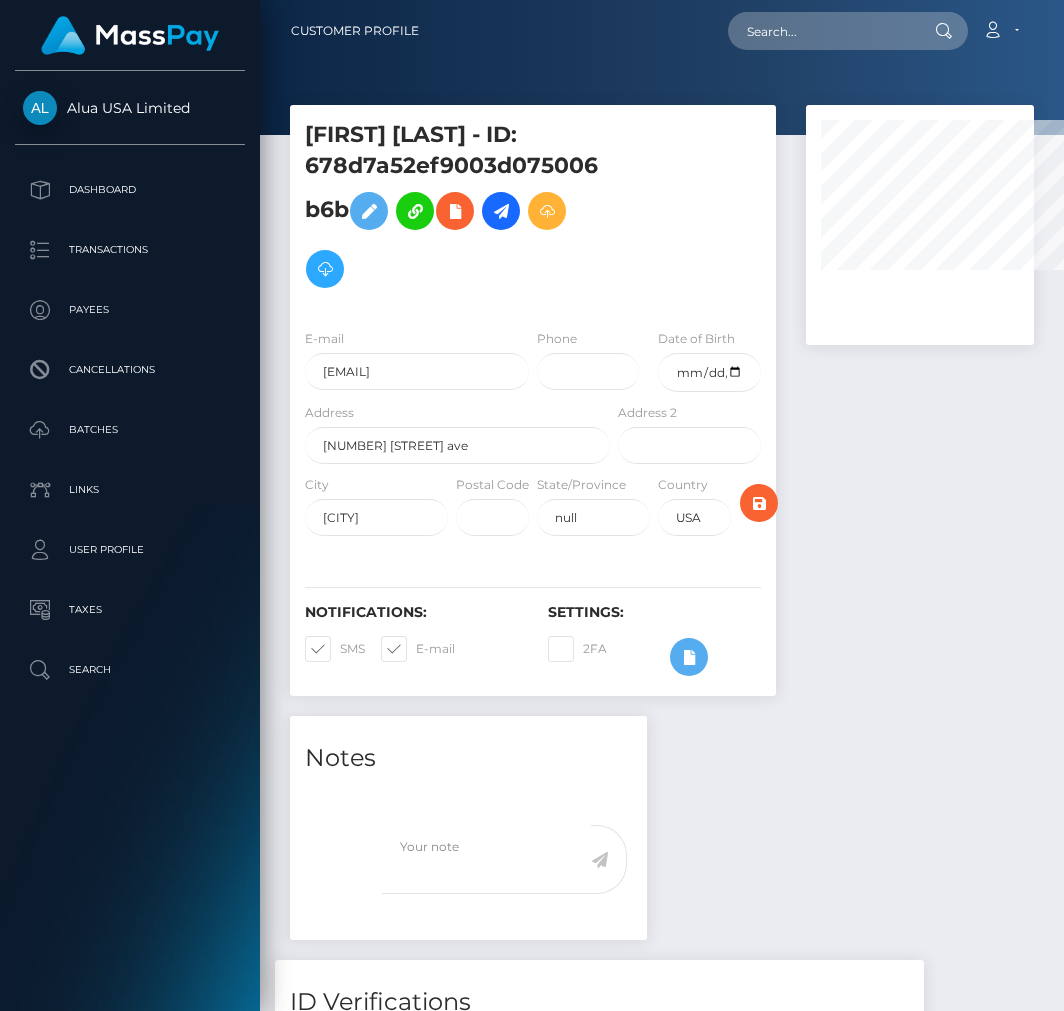 select 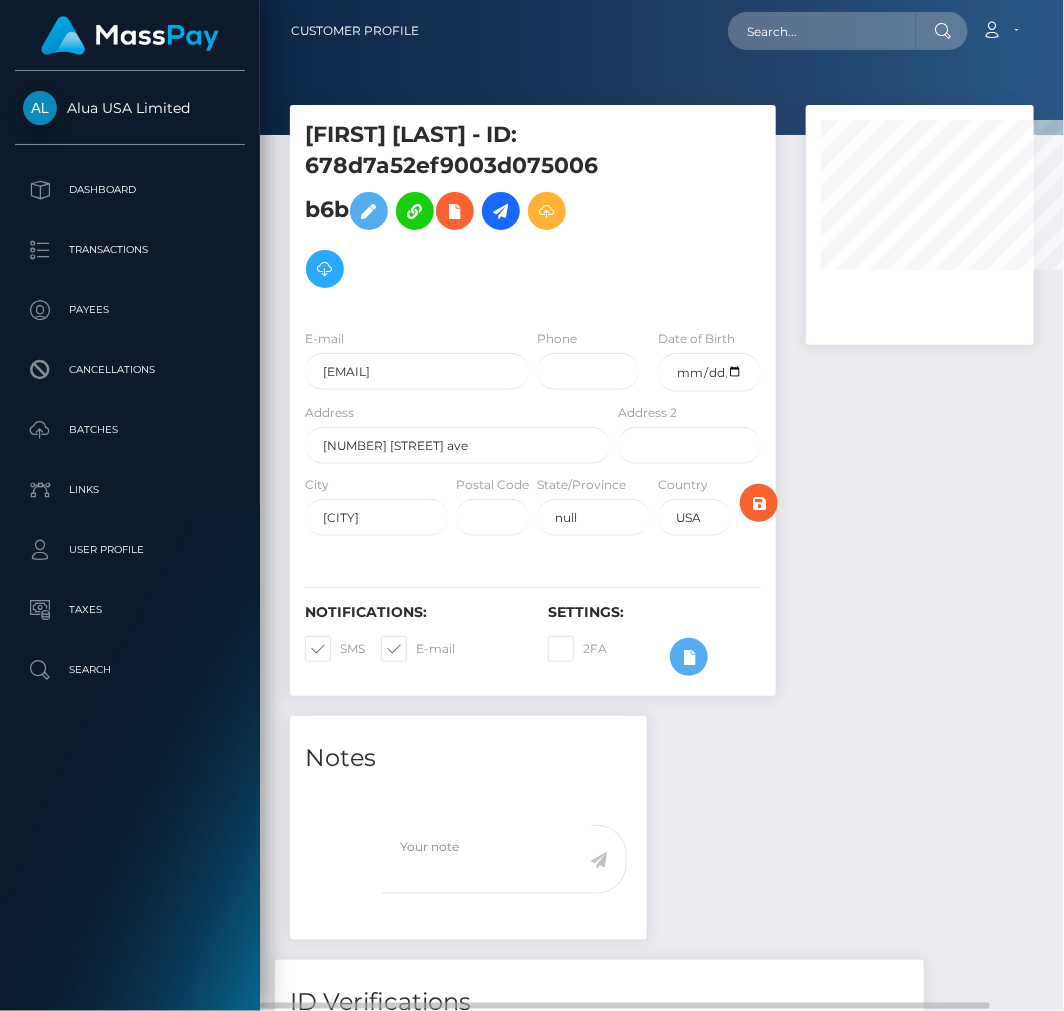 select 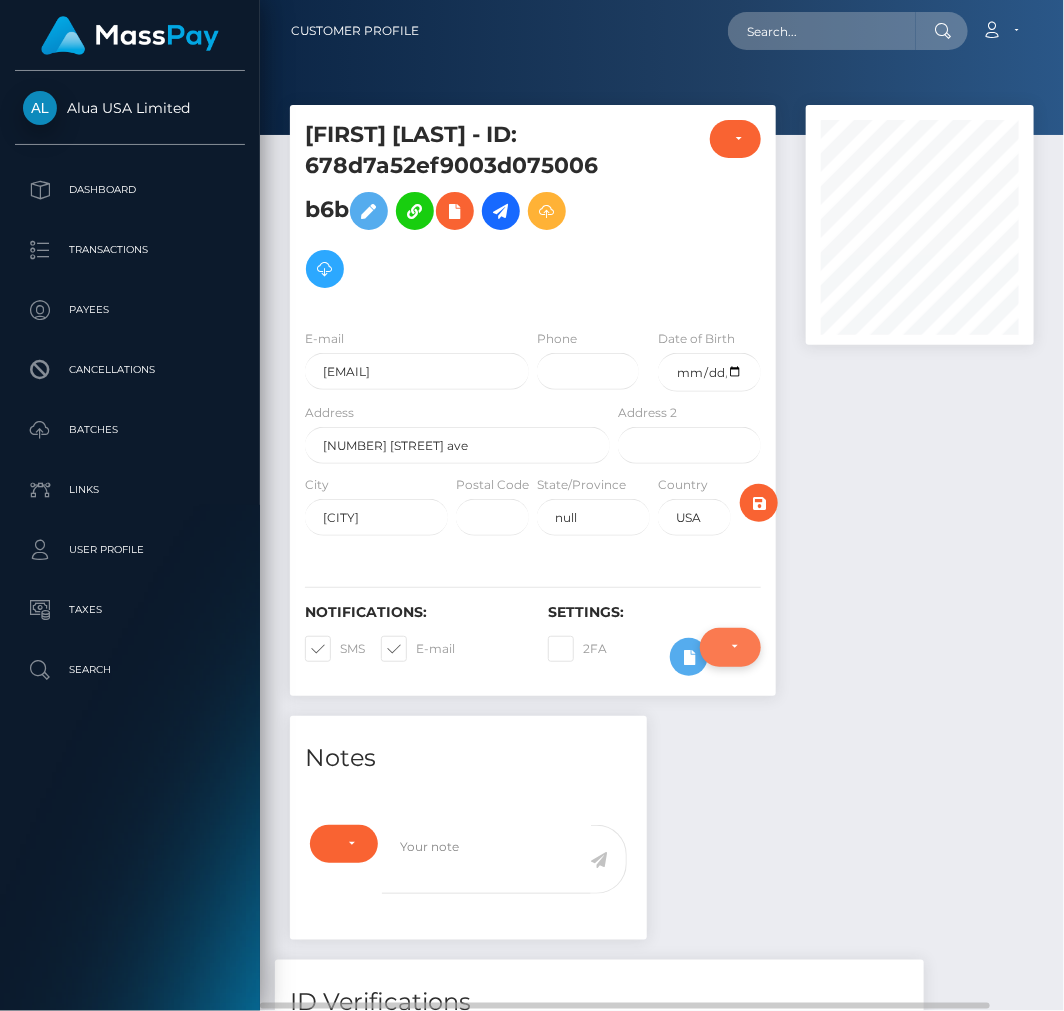 scroll, scrollTop: 999760, scrollLeft: 999772, axis: both 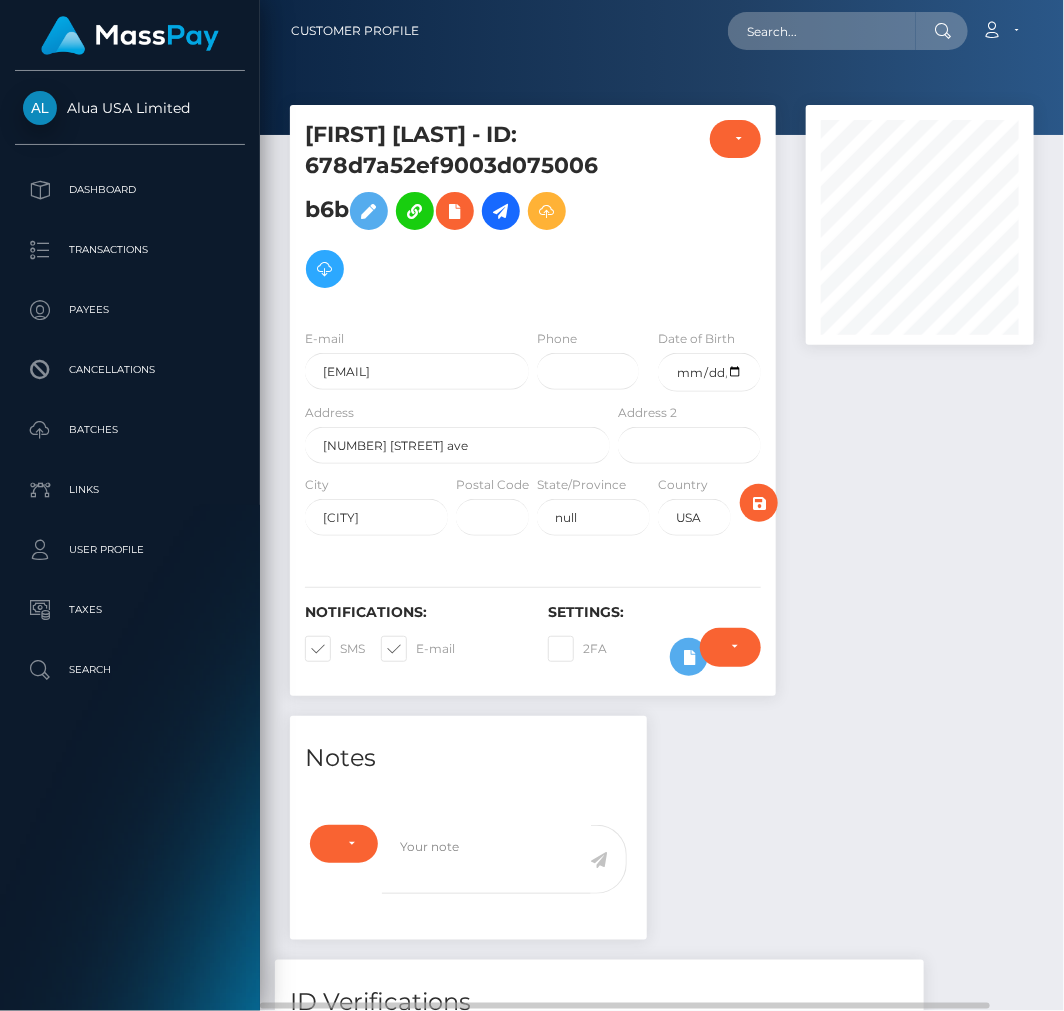 click on "Require ID/Selfie Verification
Do
not
require
Paid by
payee
Require ID/Selfie Verification" at bounding box center (730, 657) 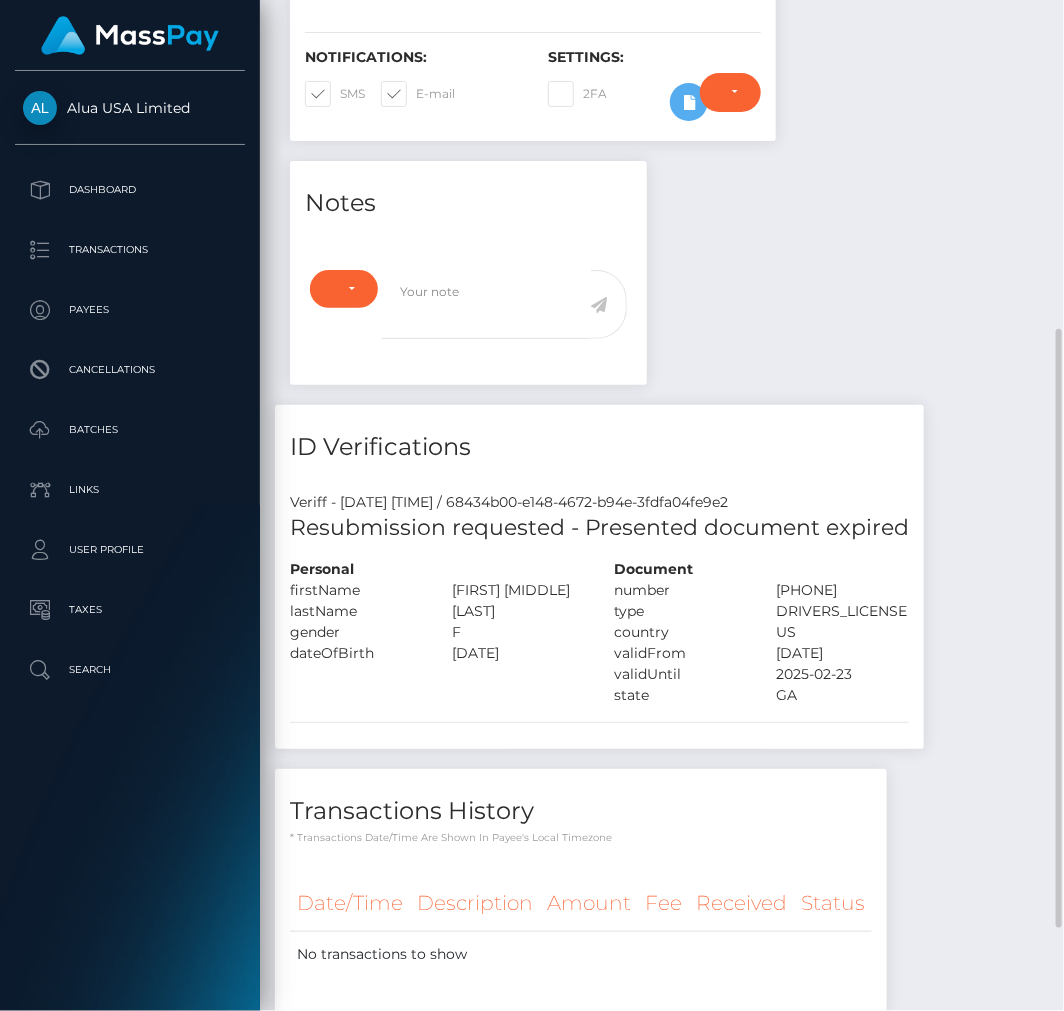 scroll, scrollTop: 111, scrollLeft: 0, axis: vertical 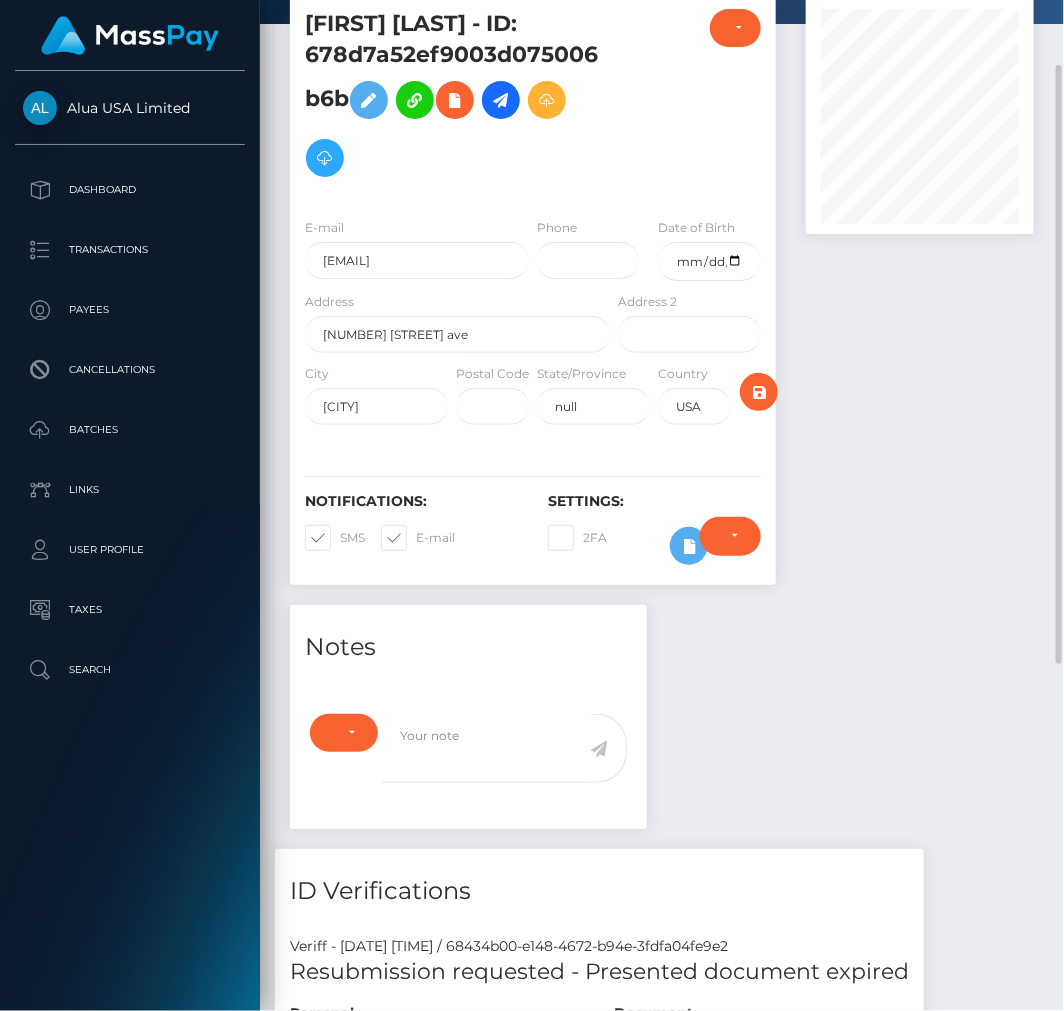 click on "Require ID/Selfie Verification
Do
not
require
Paid by
payee
Require ID/Selfie Verification" at bounding box center [730, 546] 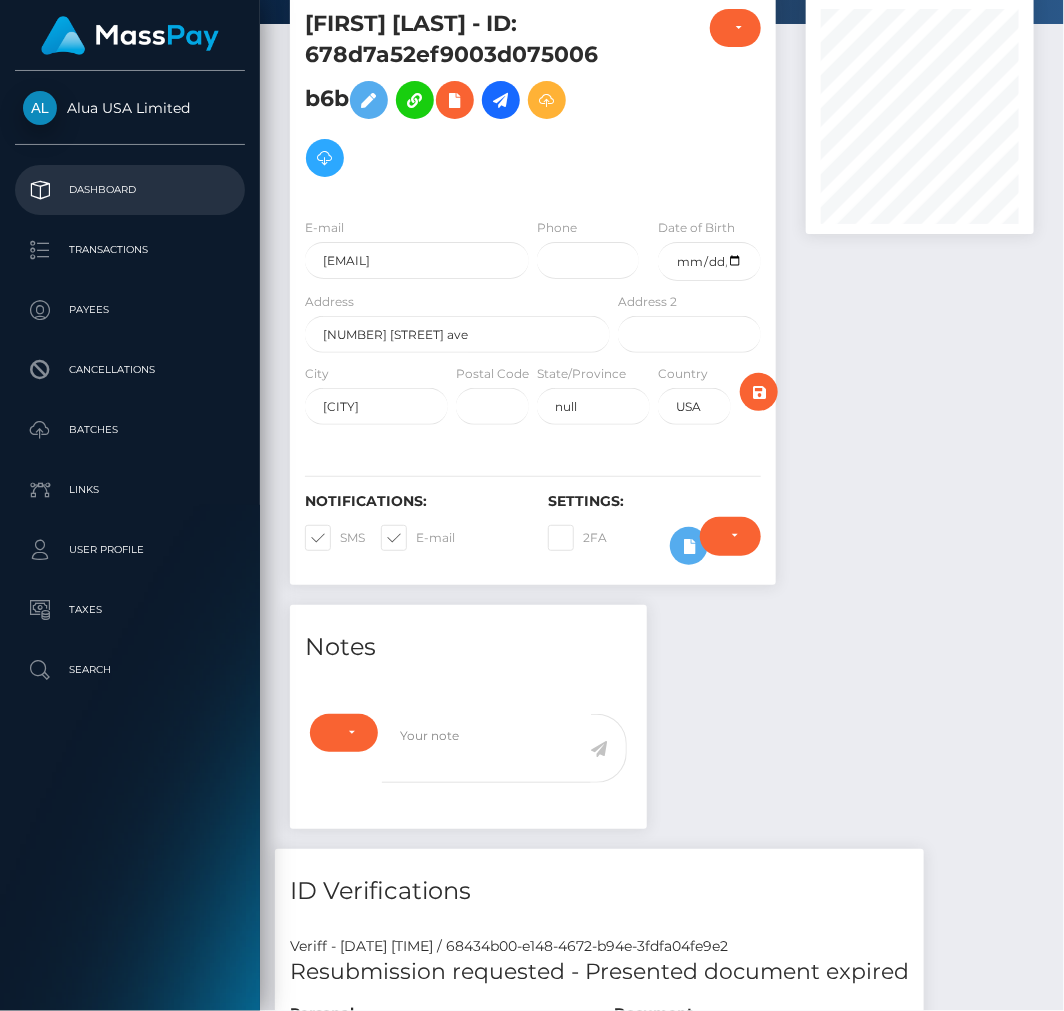 click on "Dashboard" at bounding box center [130, 190] 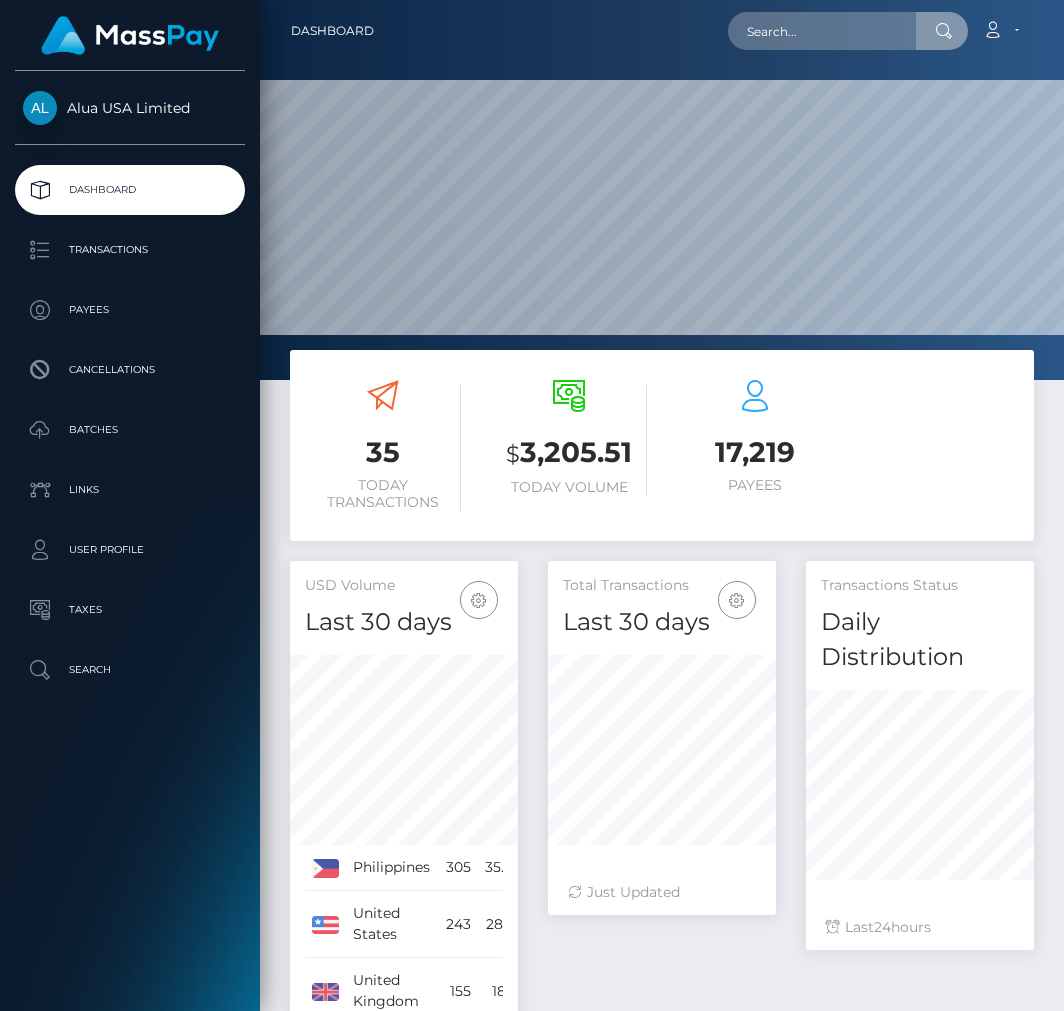 scroll, scrollTop: 0, scrollLeft: 0, axis: both 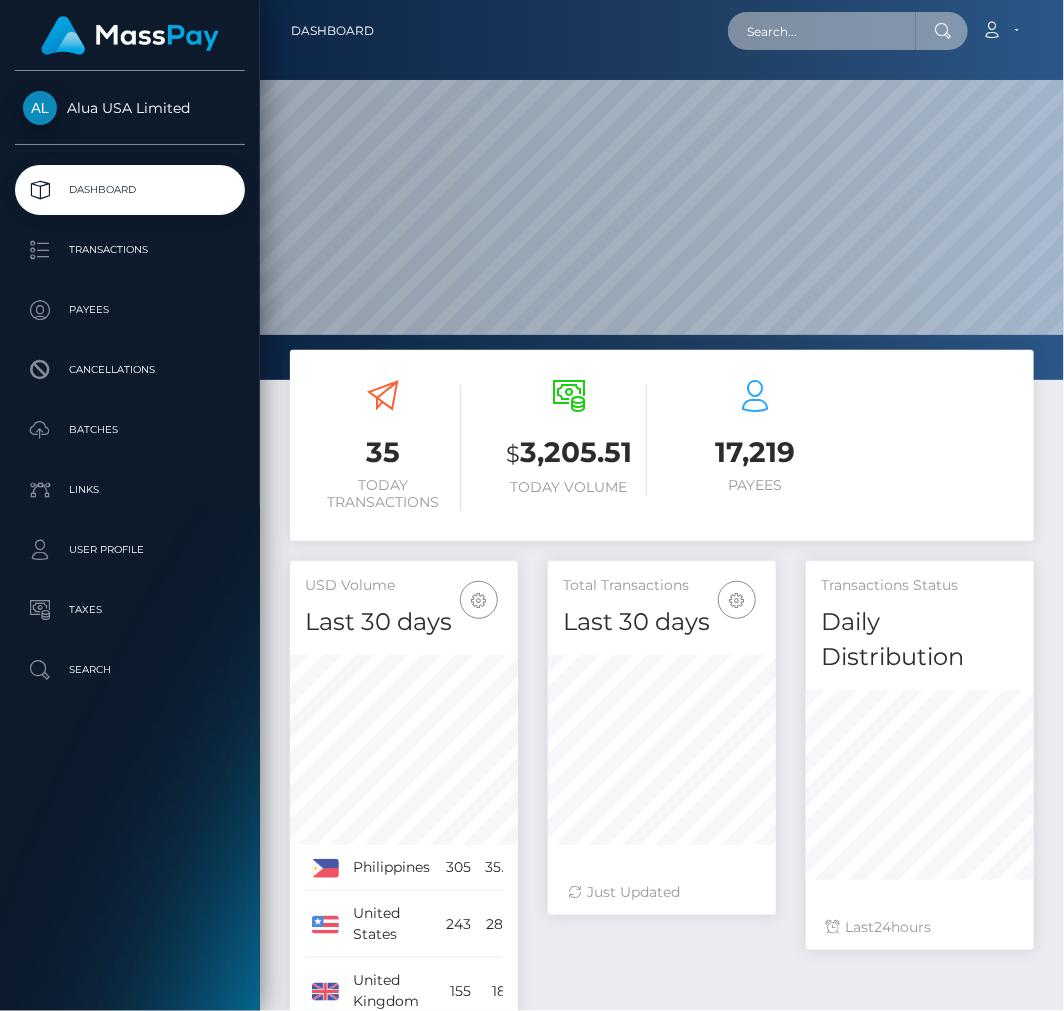 paste on "678d7a52ef9003d075006b6b" 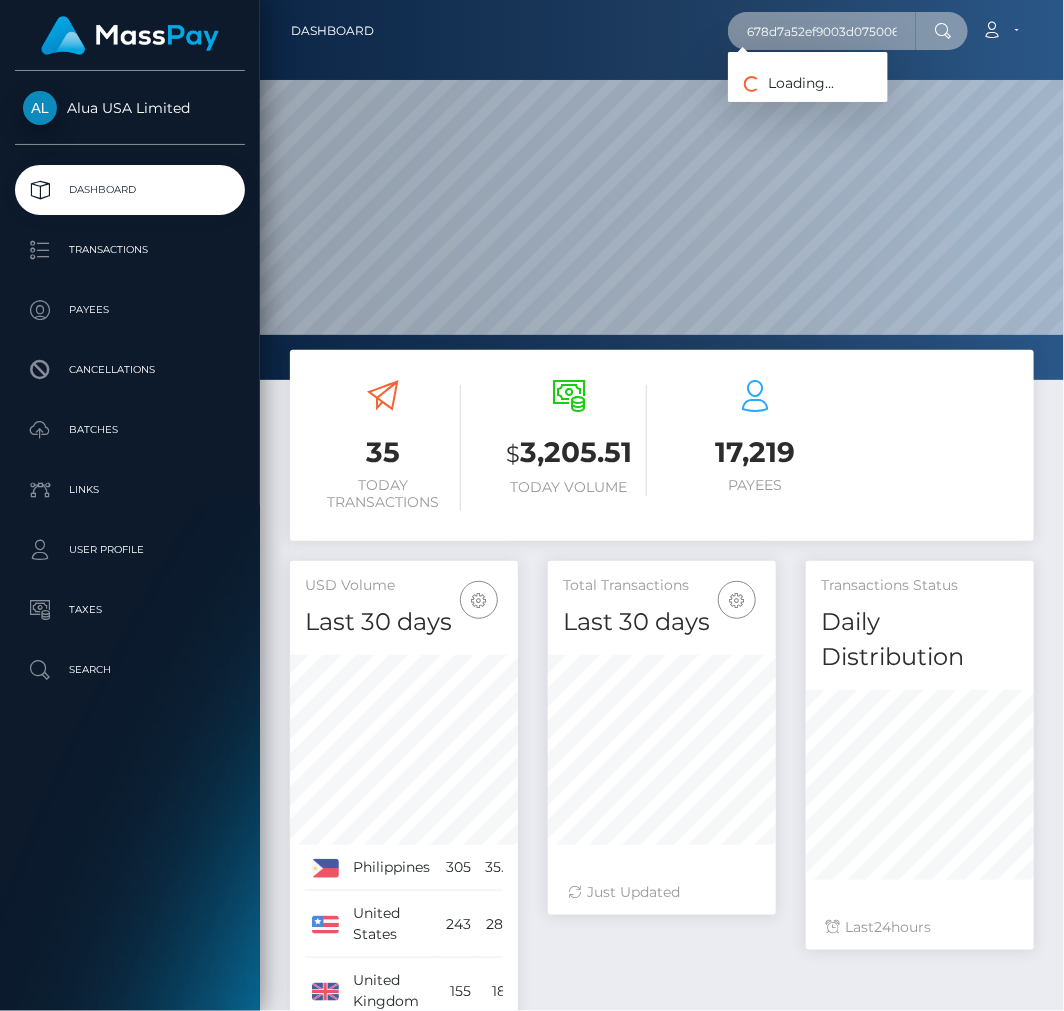 scroll, scrollTop: 0, scrollLeft: 22, axis: horizontal 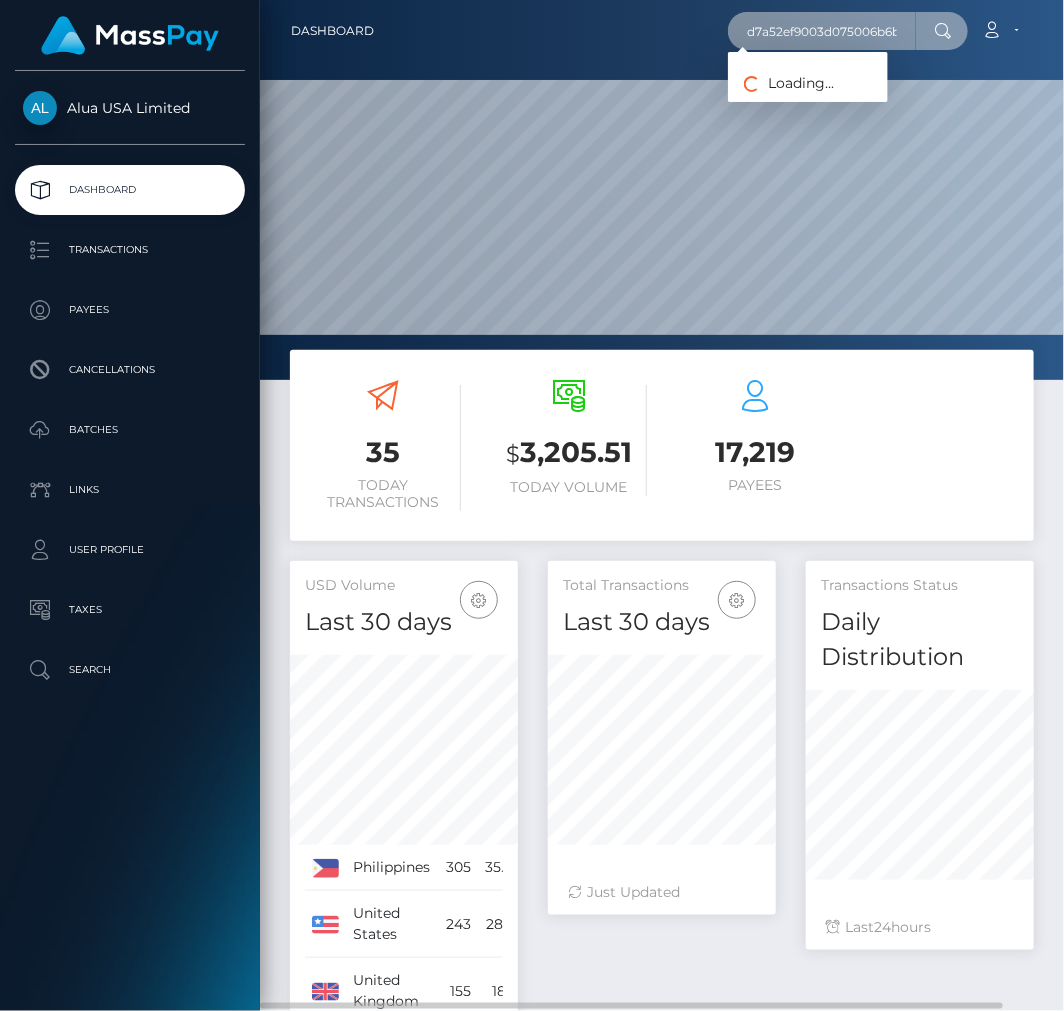 type on "678d7a52ef9003d075006b6b" 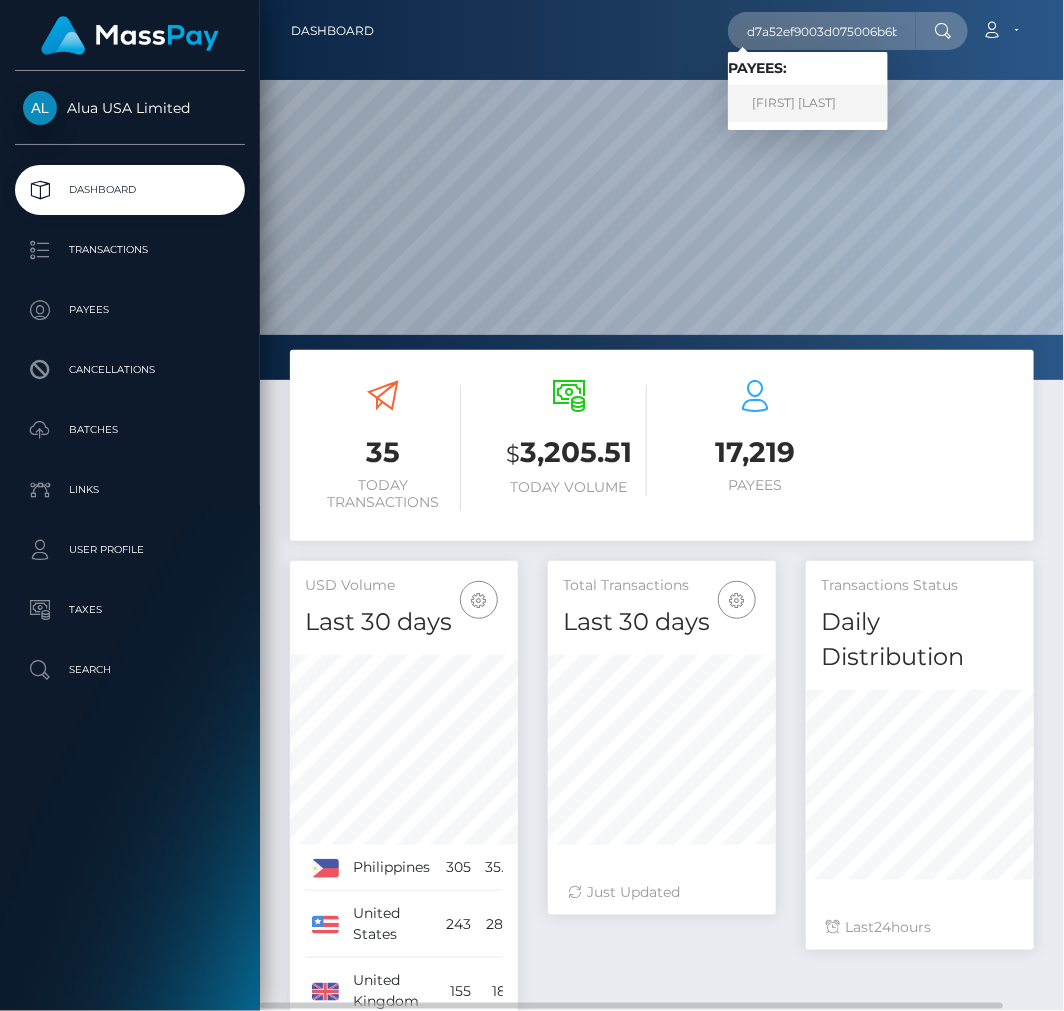 scroll, scrollTop: 0, scrollLeft: 0, axis: both 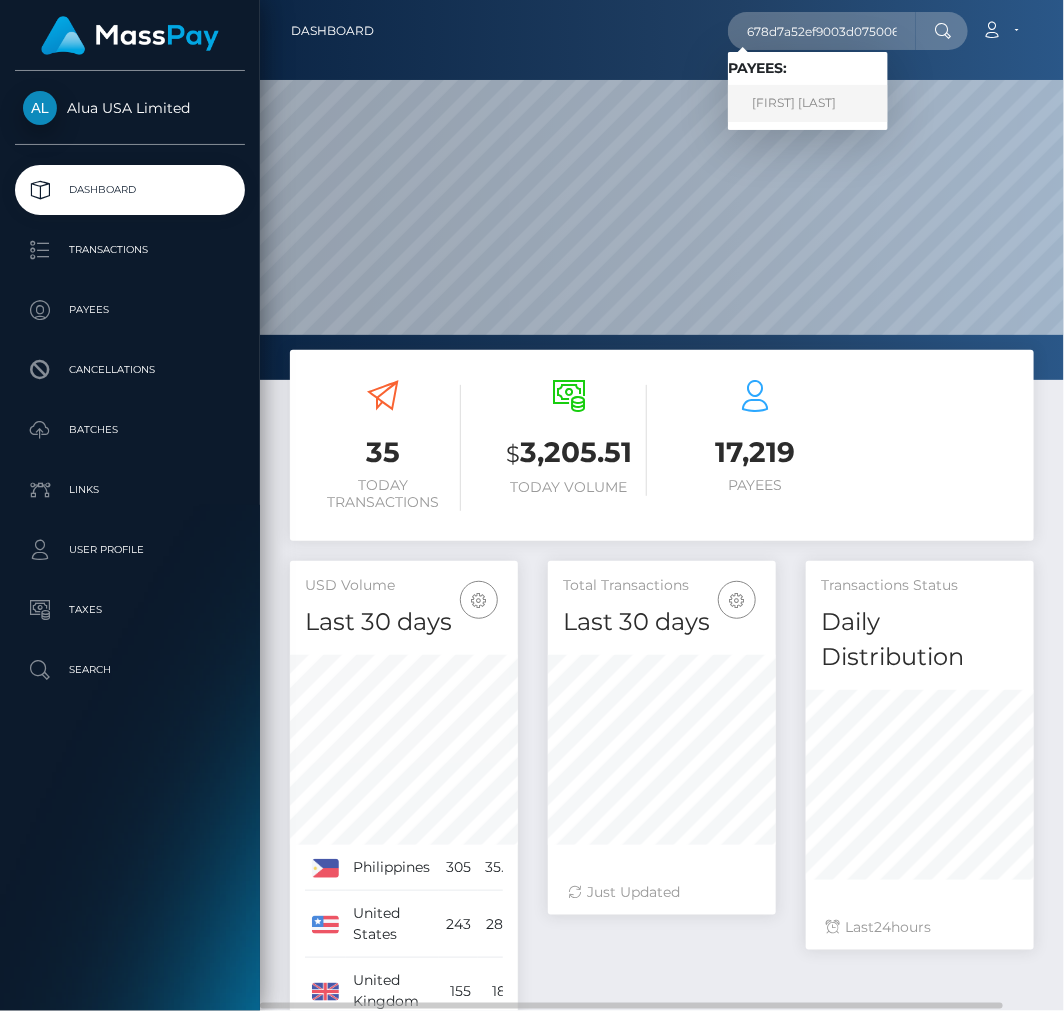 click on "Kiara  Simien" at bounding box center (808, 103) 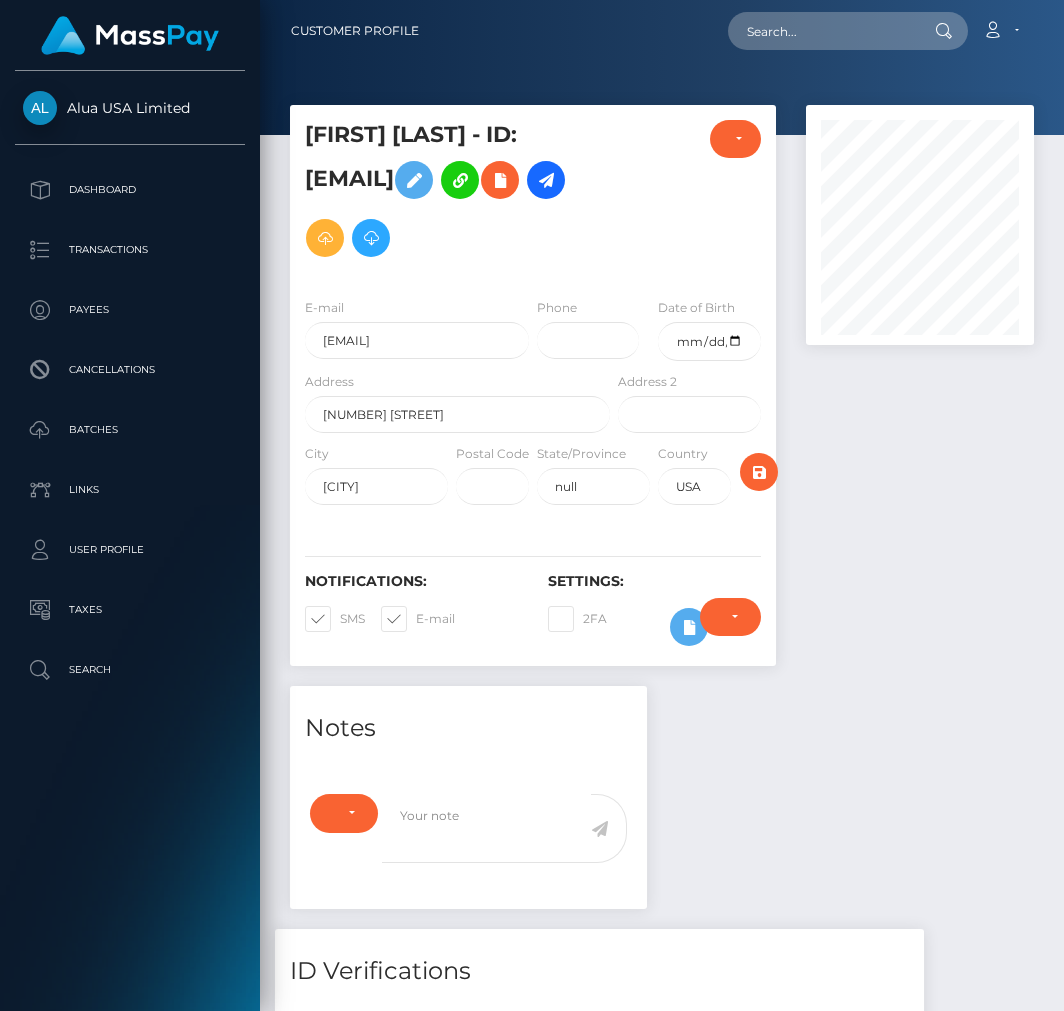 scroll, scrollTop: 0, scrollLeft: 0, axis: both 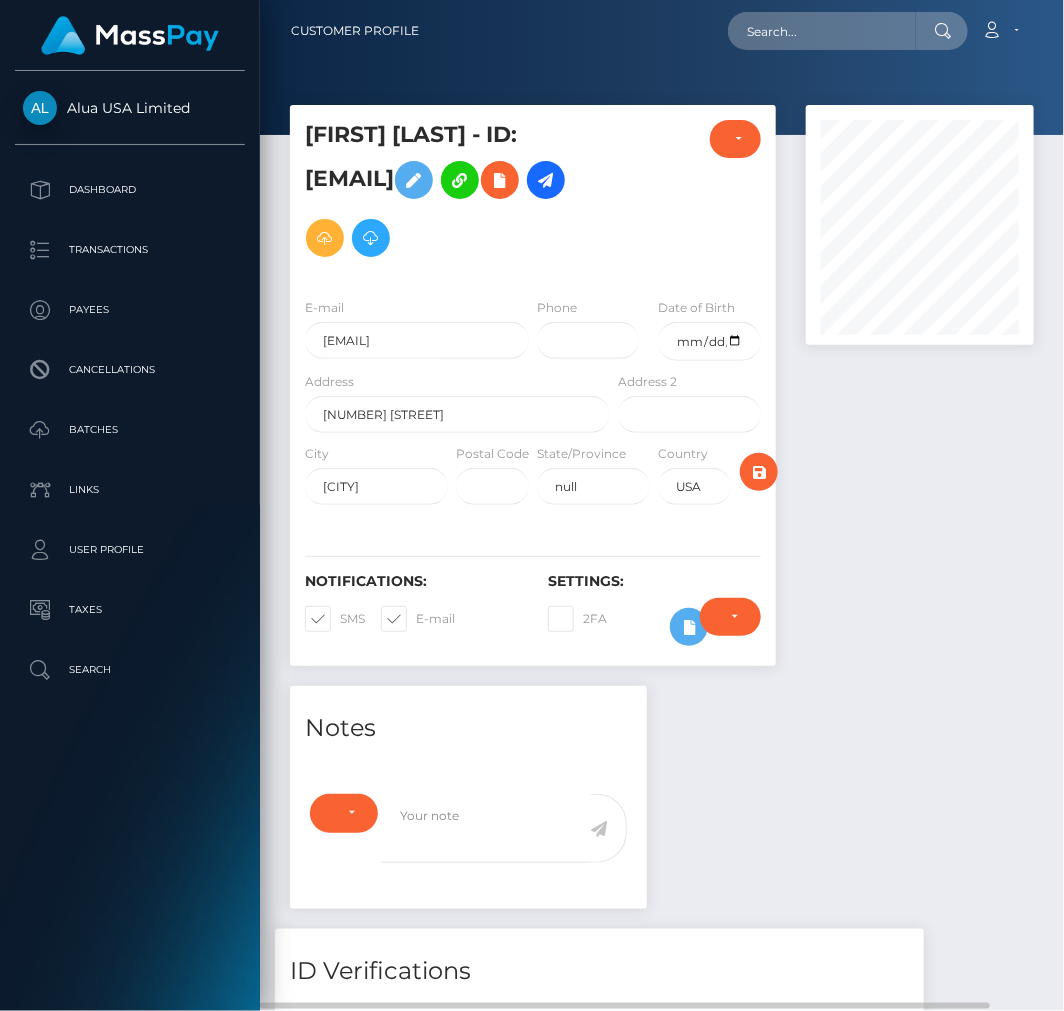 click on "Require ID/Selfie Verification
Do
not
require
Paid by
payee
Require ID/Selfie Verification" at bounding box center [730, 627] 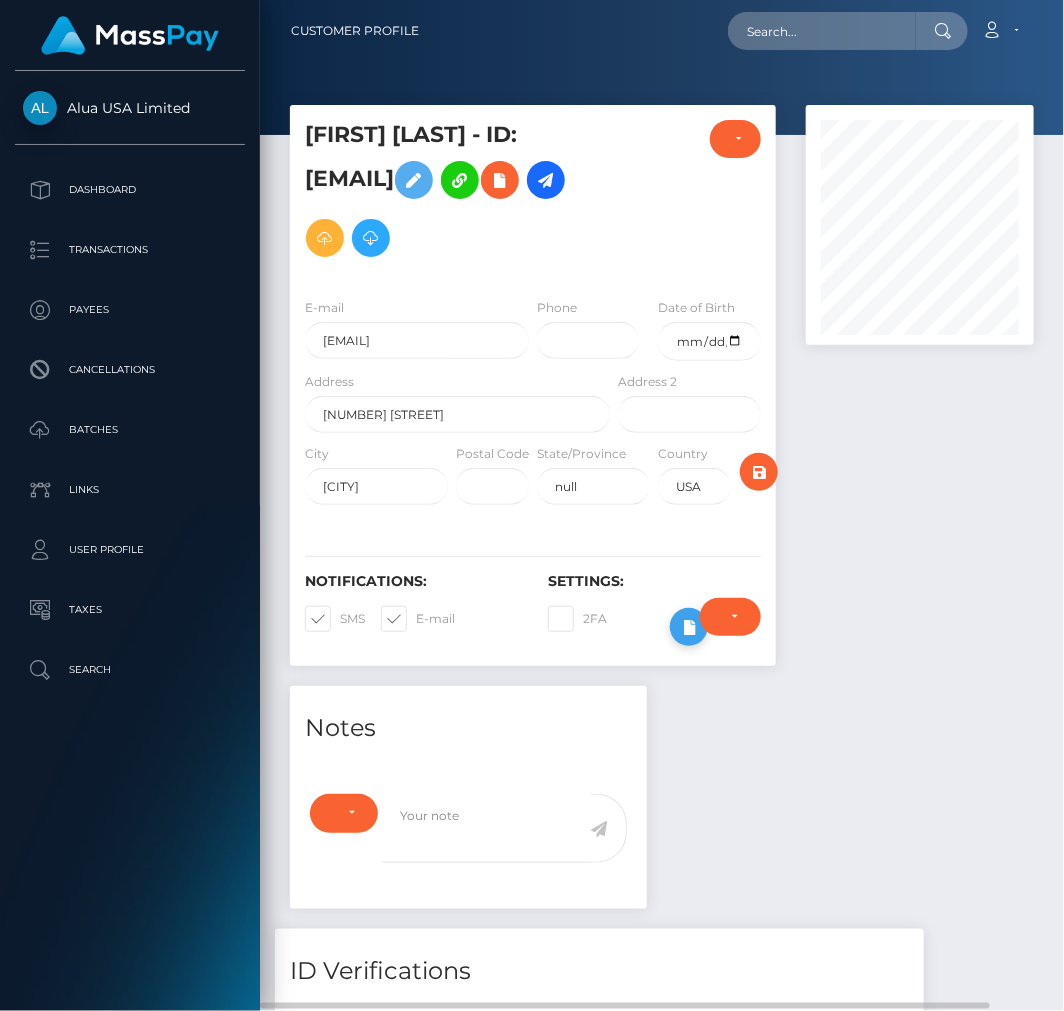 click at bounding box center [689, 627] 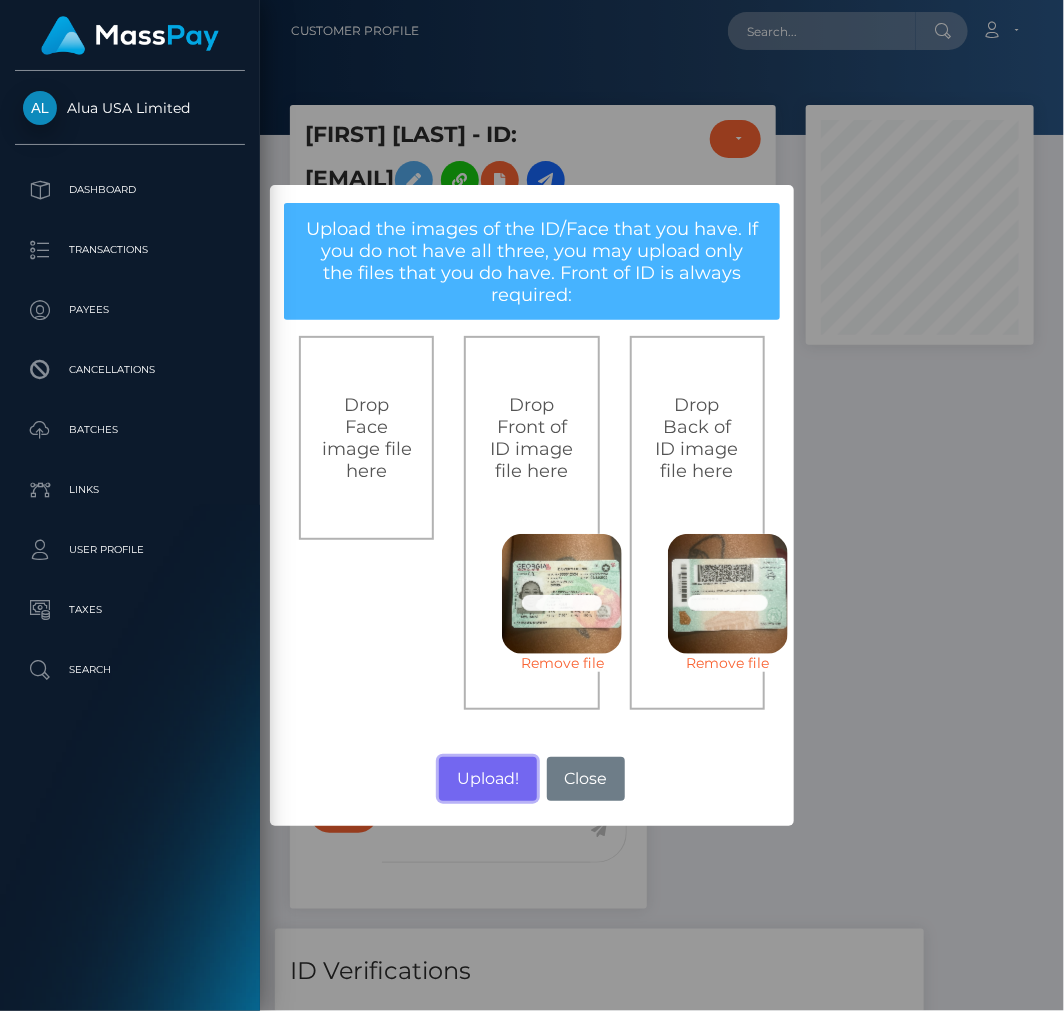 drag, startPoint x: 475, startPoint y: 783, endPoint x: 583, endPoint y: 437, distance: 362.4638 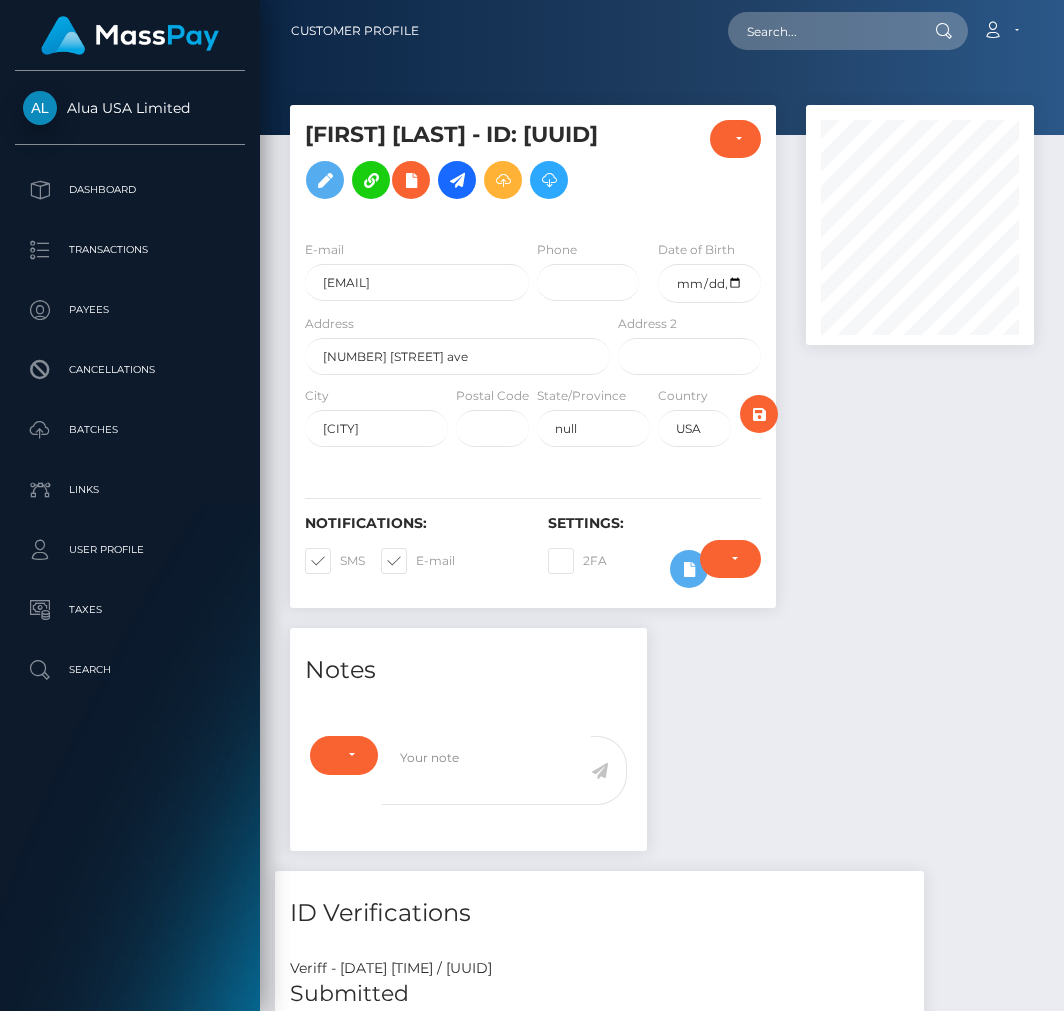 scroll, scrollTop: 0, scrollLeft: 0, axis: both 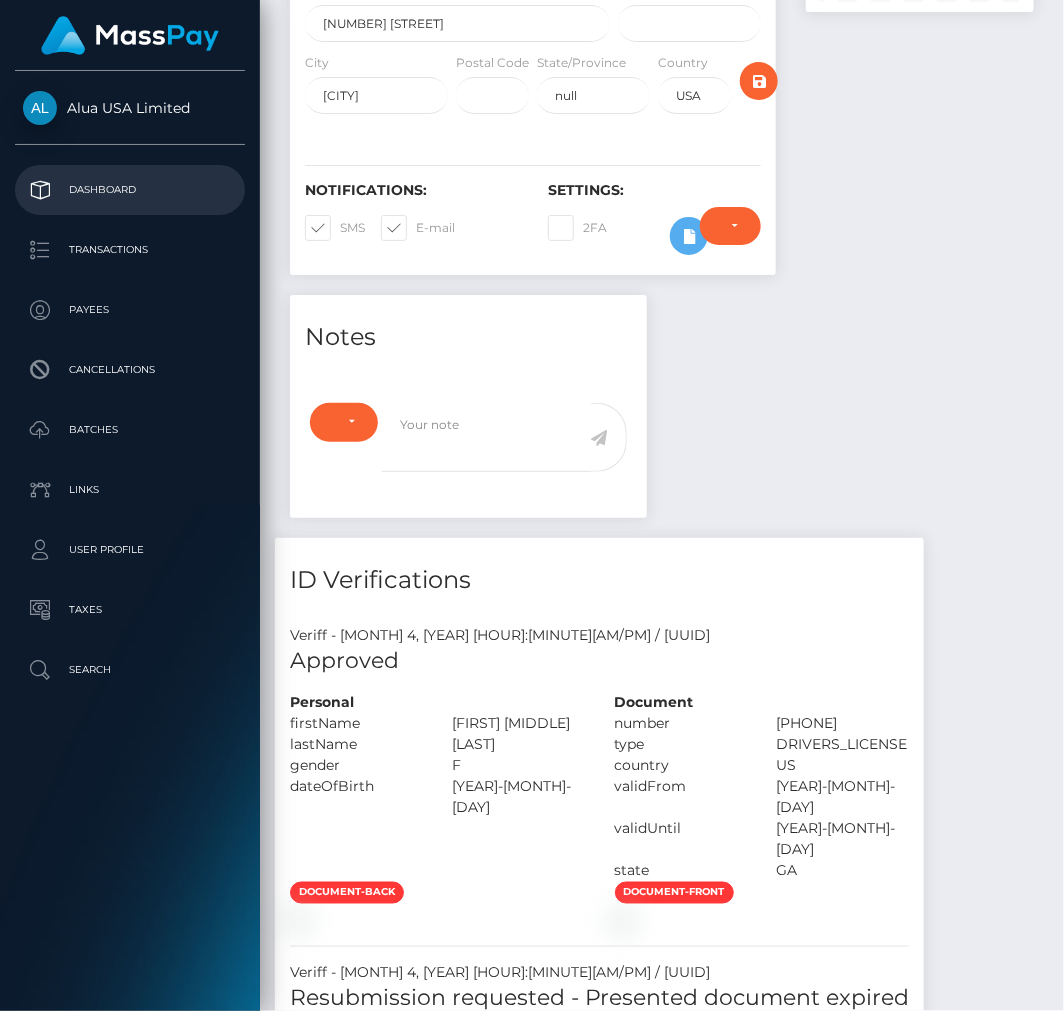 click on "Dashboard" at bounding box center [130, 190] 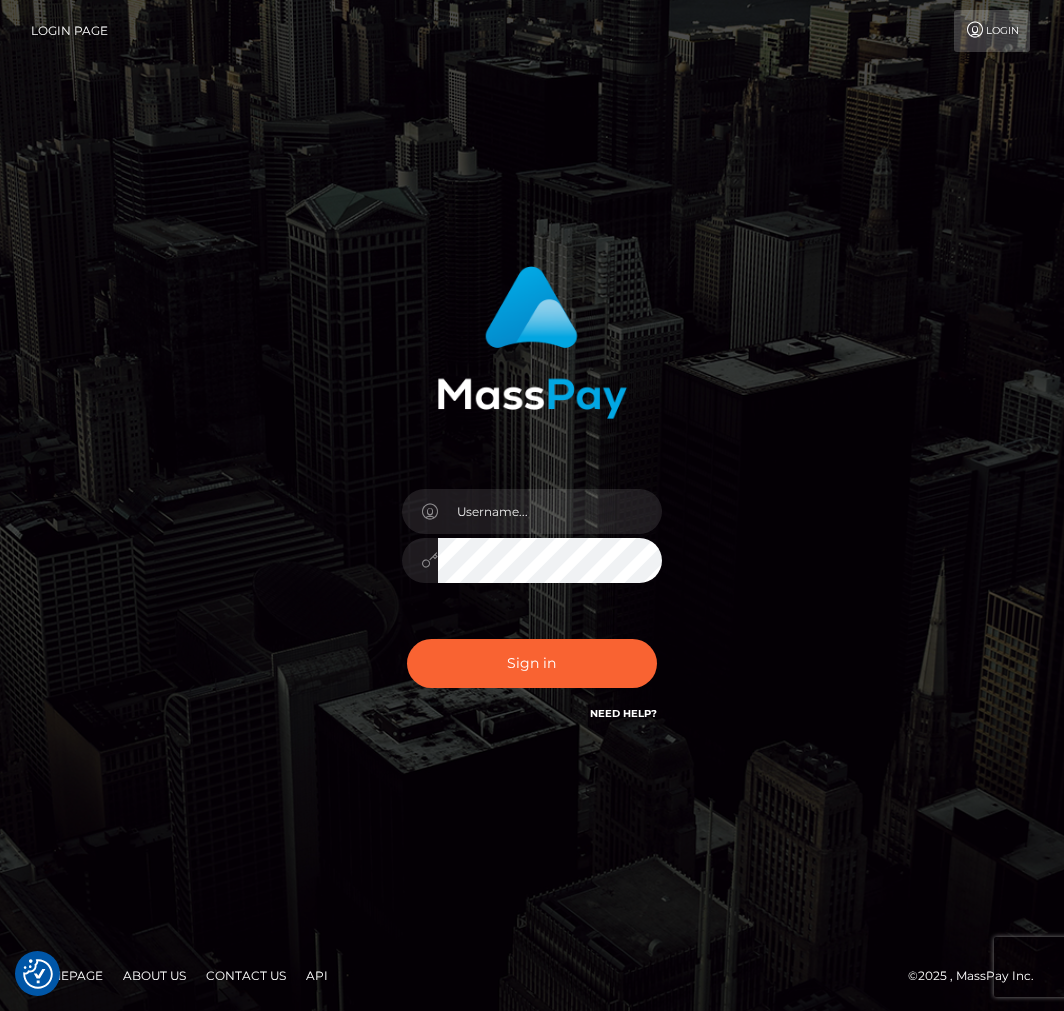 scroll, scrollTop: 0, scrollLeft: 0, axis: both 